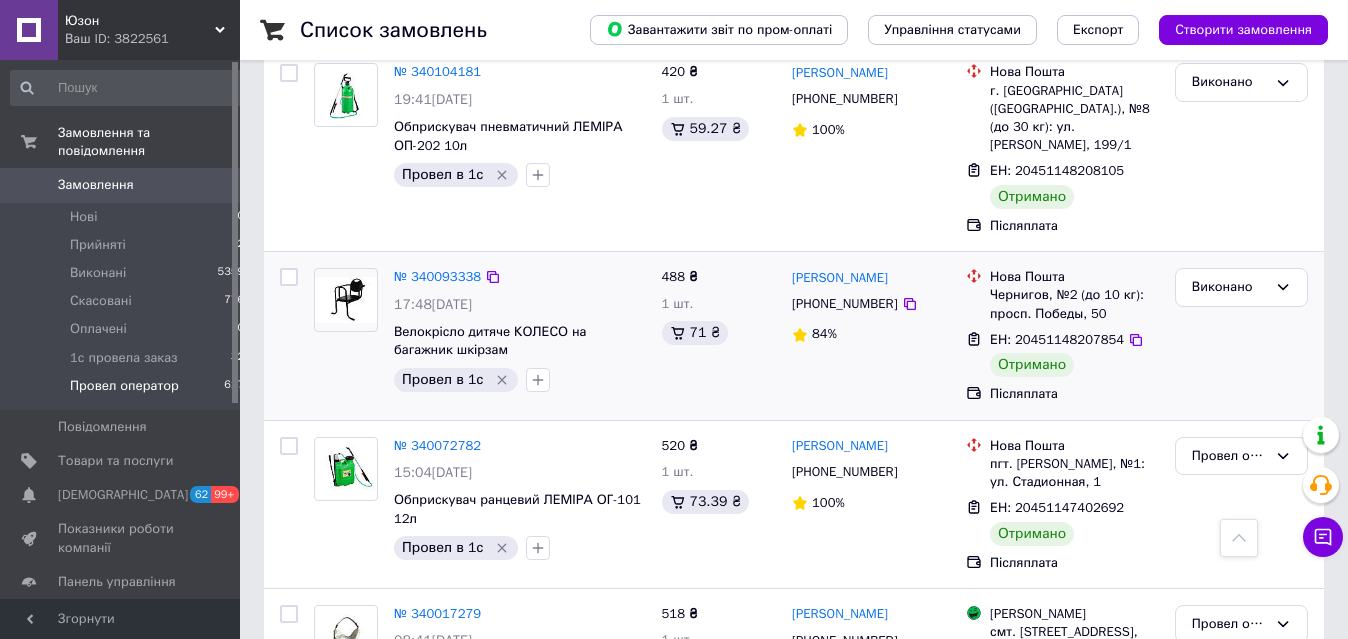scroll, scrollTop: 510, scrollLeft: 0, axis: vertical 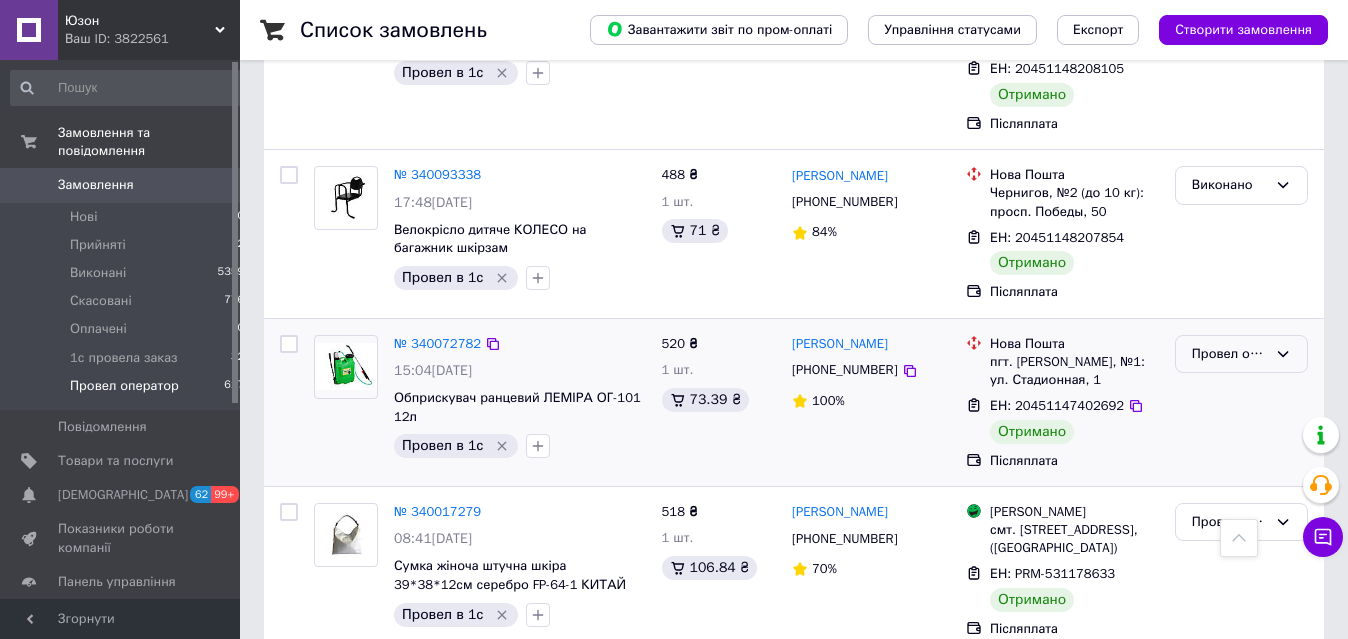 click on "Провел оператор" at bounding box center [1229, 354] 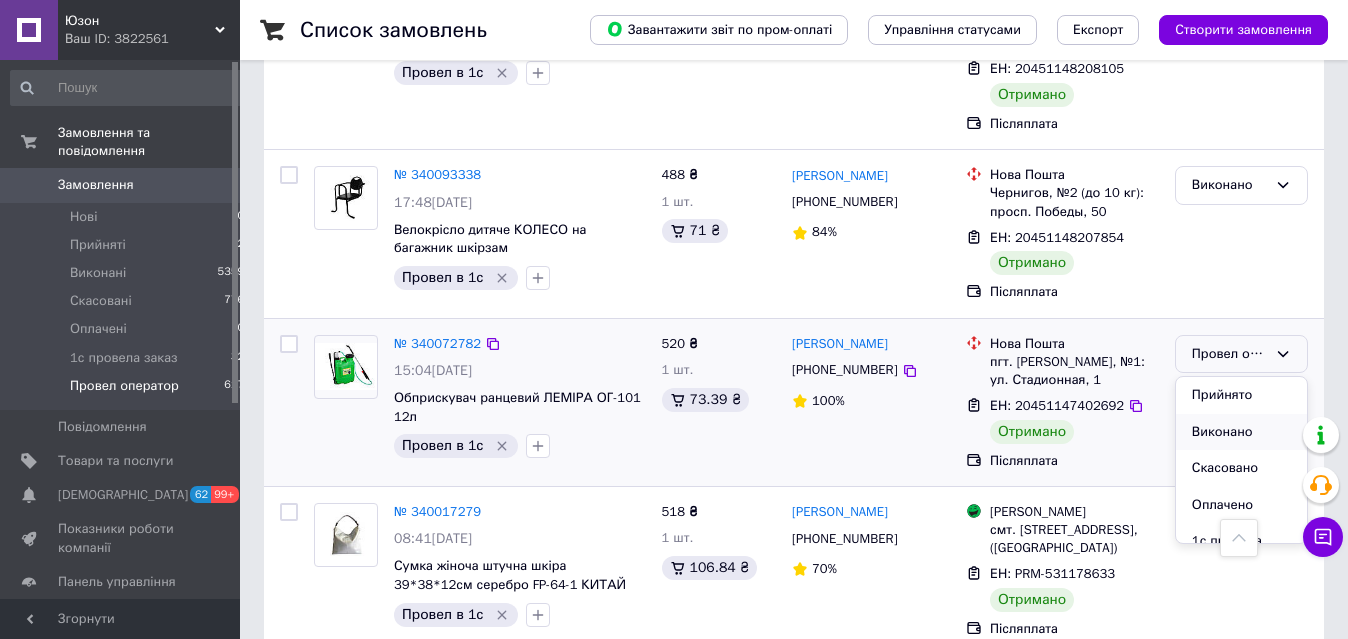 click on "Виконано" at bounding box center [1241, 432] 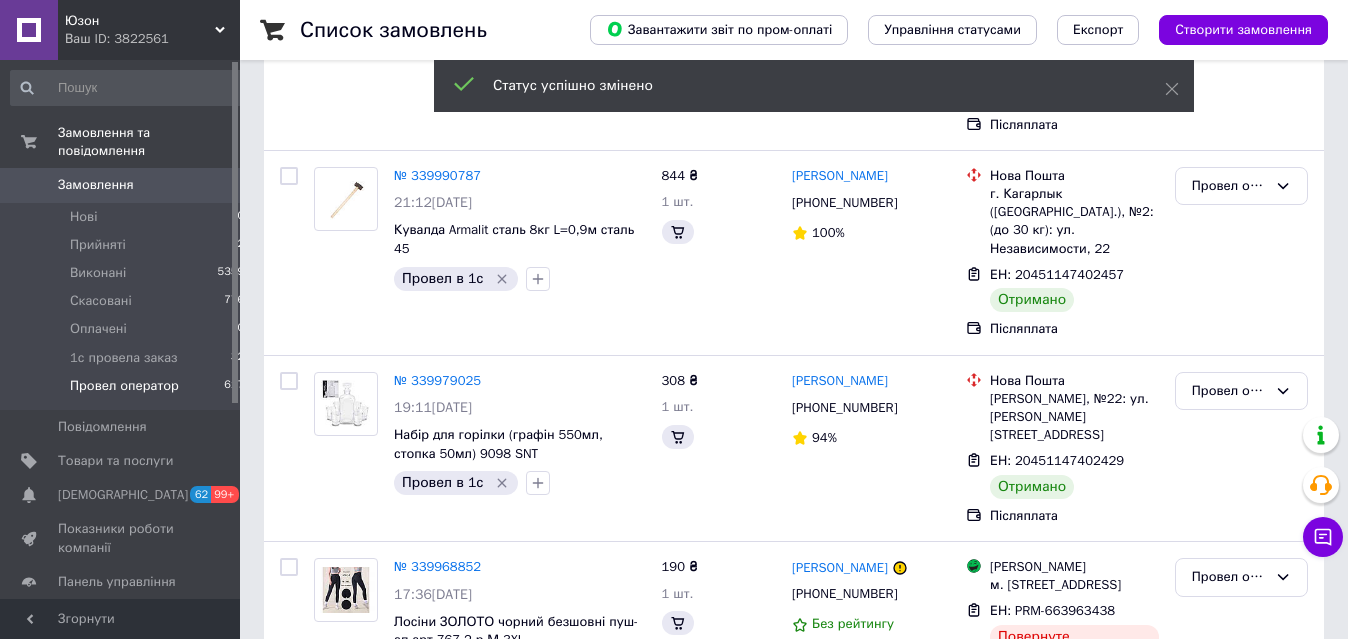 scroll, scrollTop: 172, scrollLeft: 0, axis: vertical 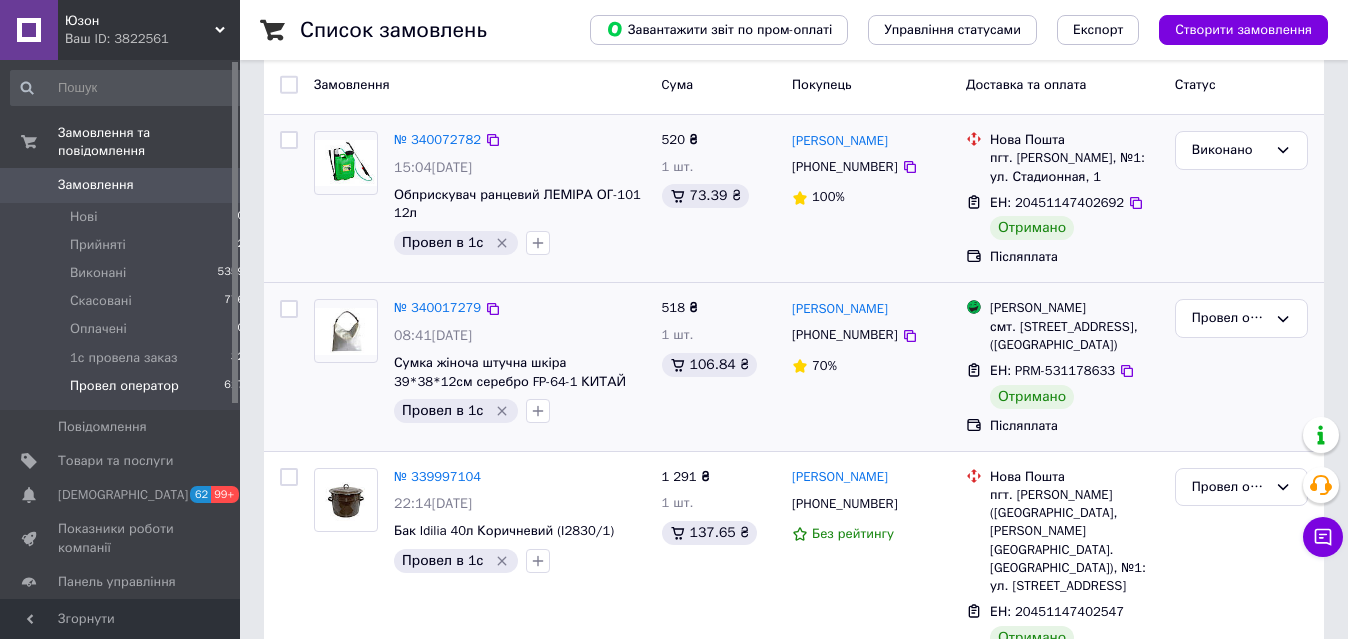 click on "Провел оператор" at bounding box center (1241, 366) 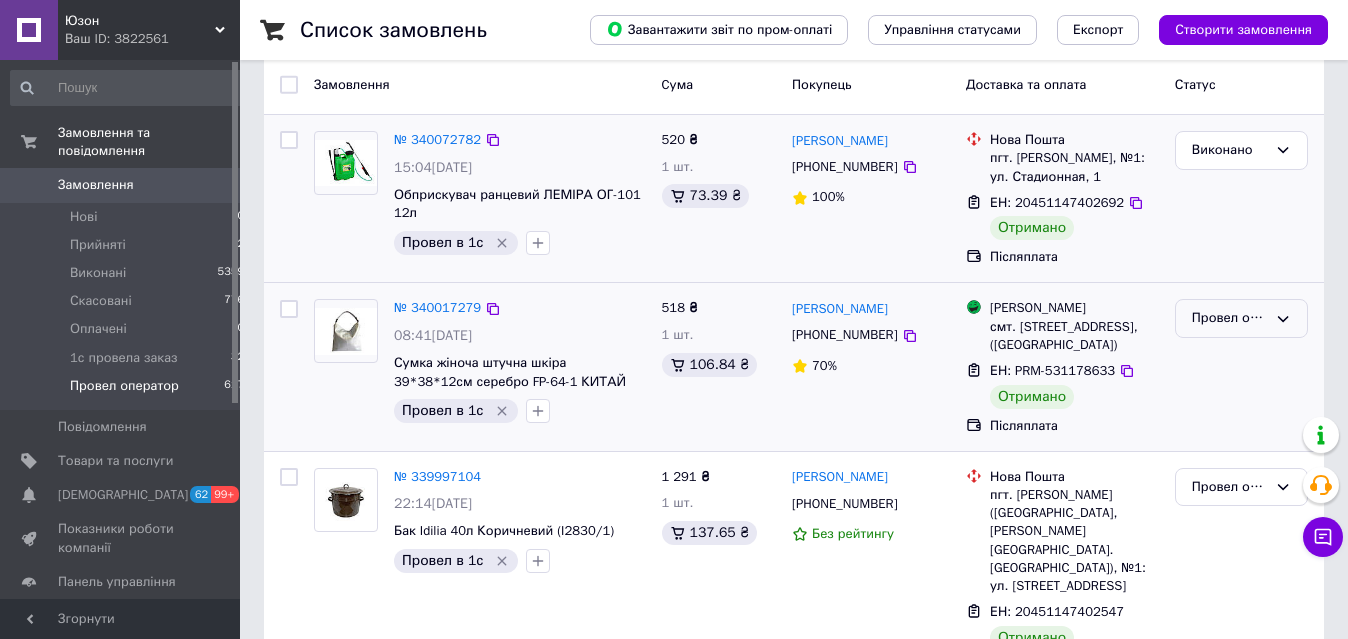 click on "Провел оператор" at bounding box center (1229, 318) 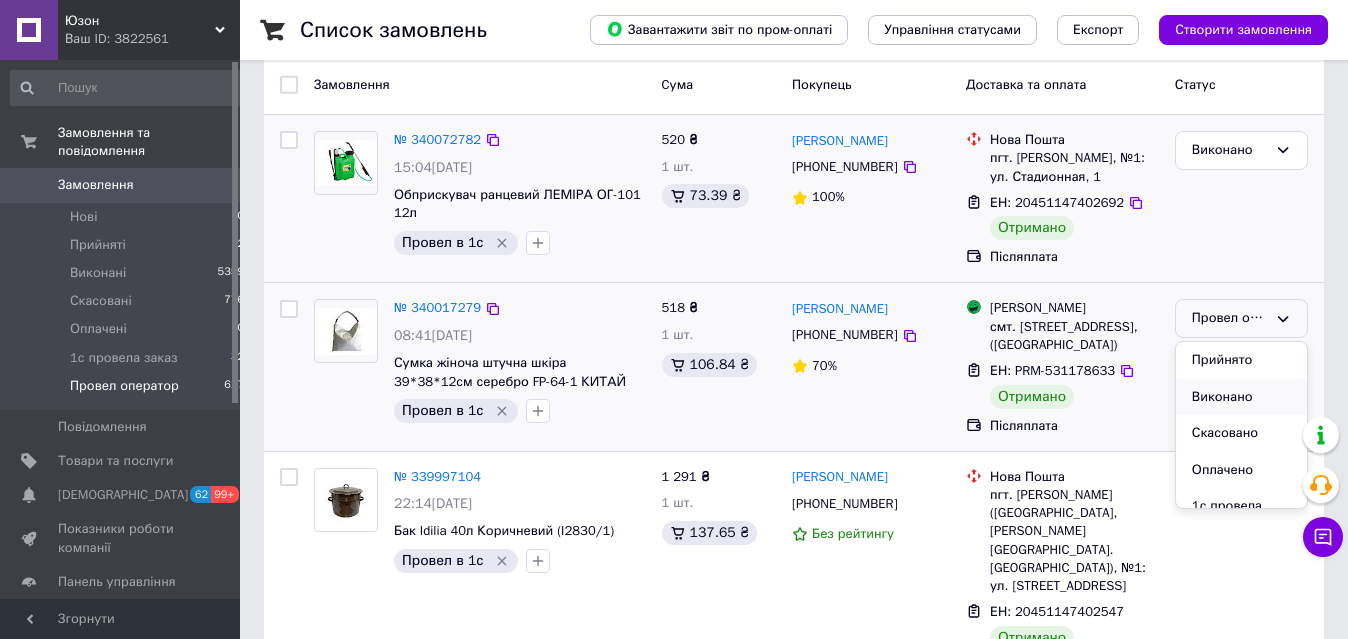 click on "Виконано" at bounding box center (1241, 397) 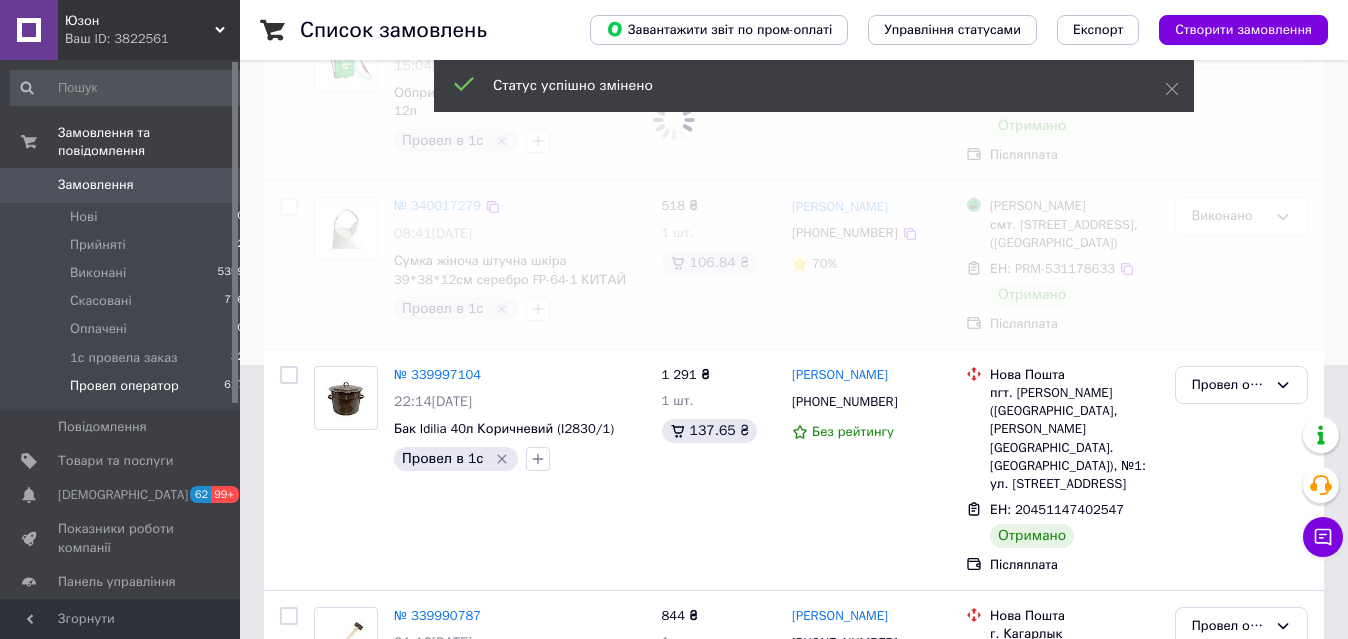 scroll, scrollTop: 376, scrollLeft: 0, axis: vertical 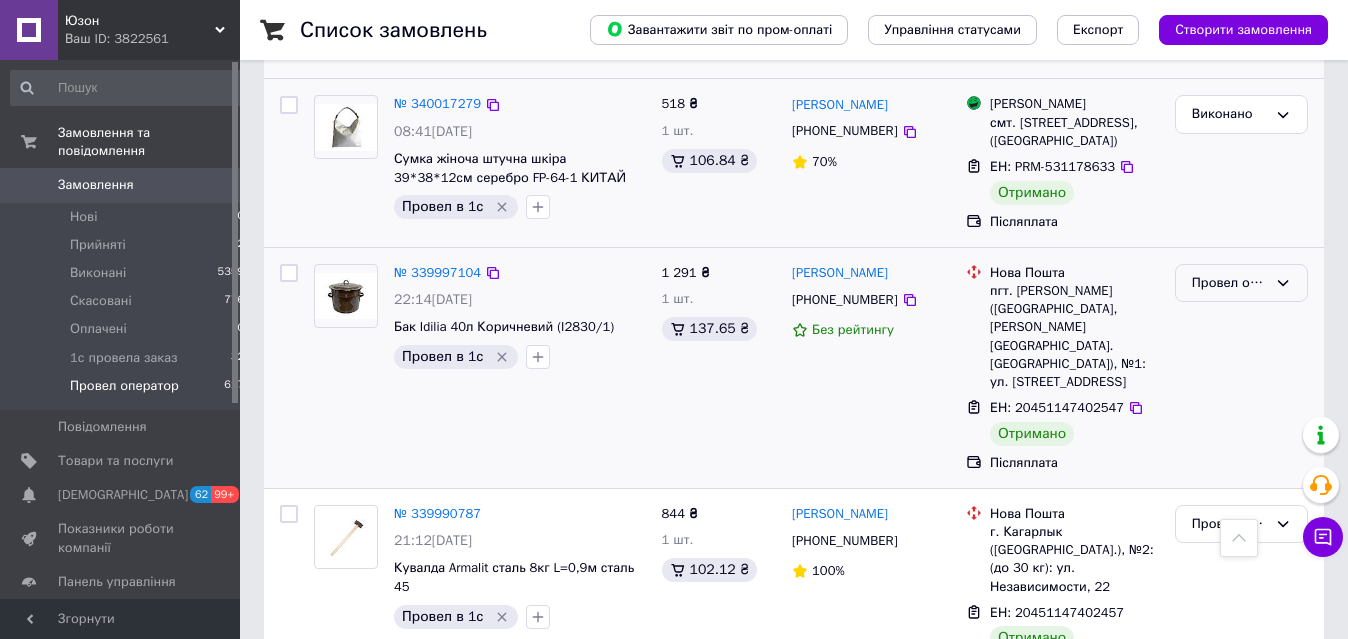 click on "Провел оператор" at bounding box center [1229, 283] 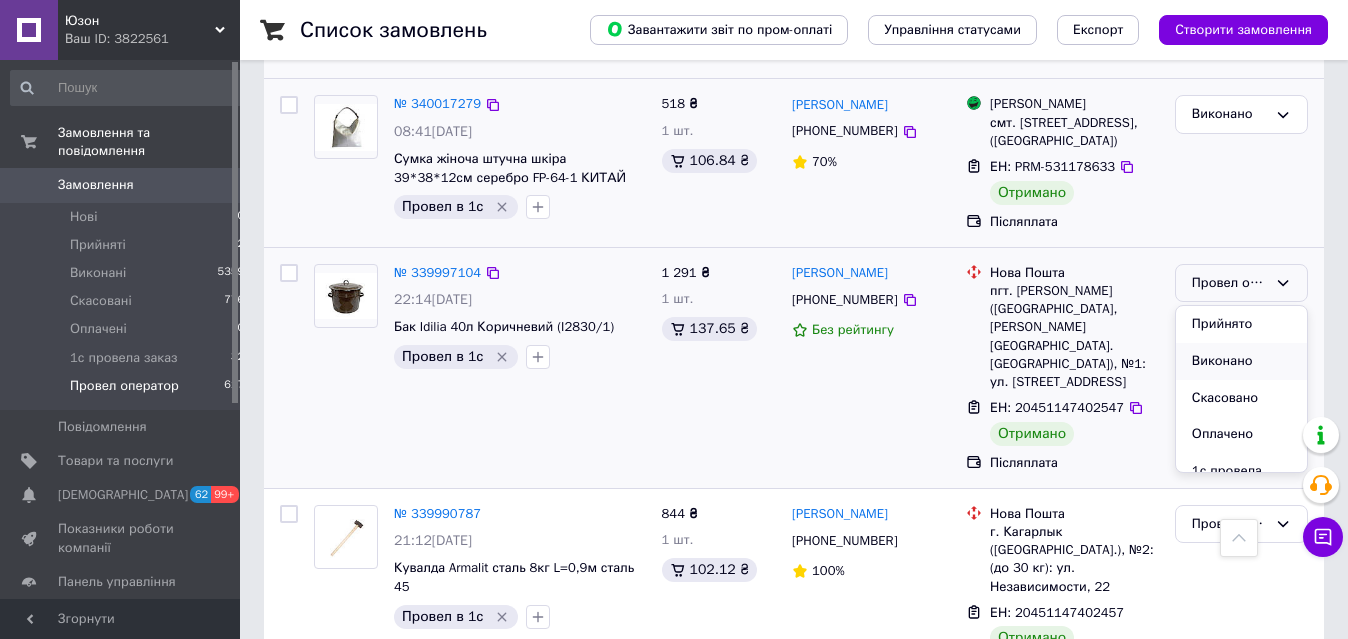 click on "Виконано" at bounding box center (1241, 361) 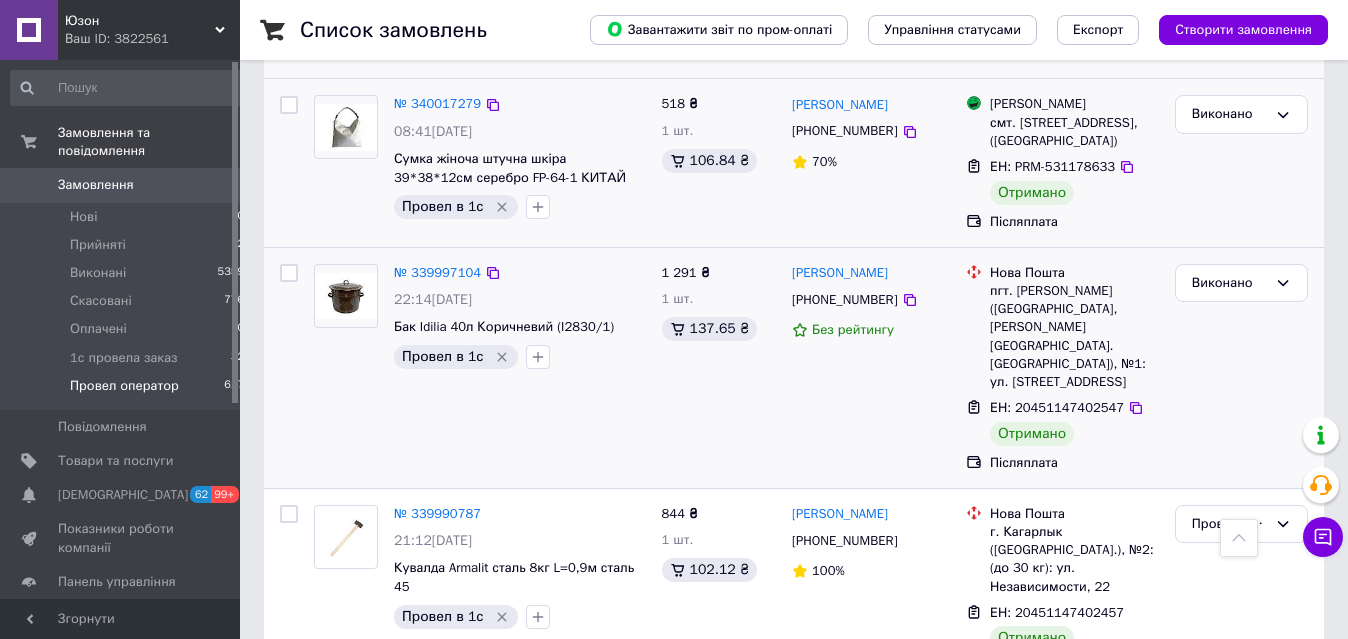 scroll, scrollTop: 580, scrollLeft: 0, axis: vertical 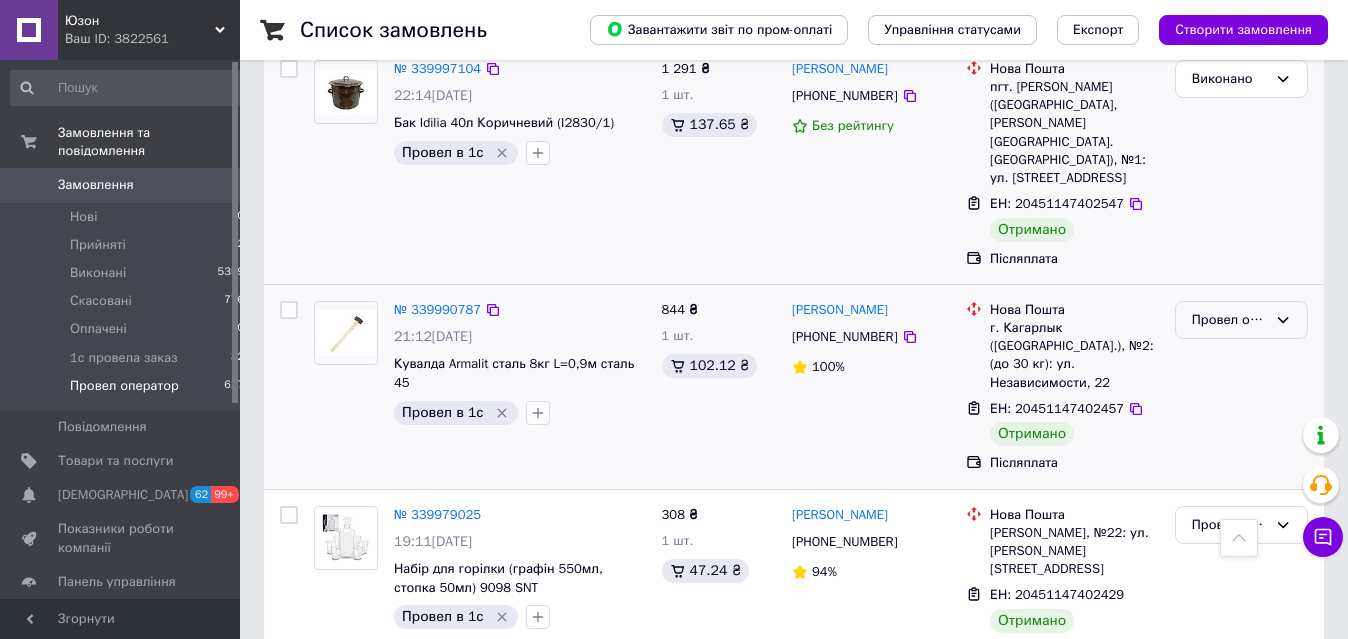click on "Провел оператор" at bounding box center (1229, 320) 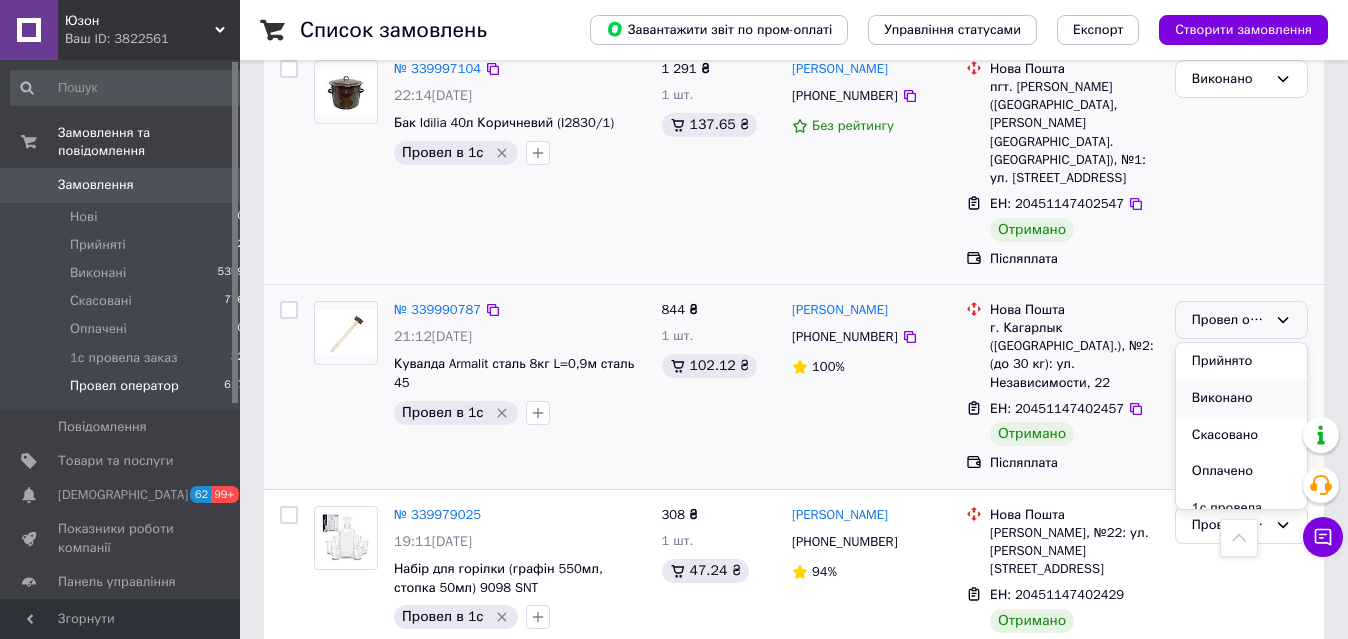 click on "Виконано" at bounding box center (1241, 398) 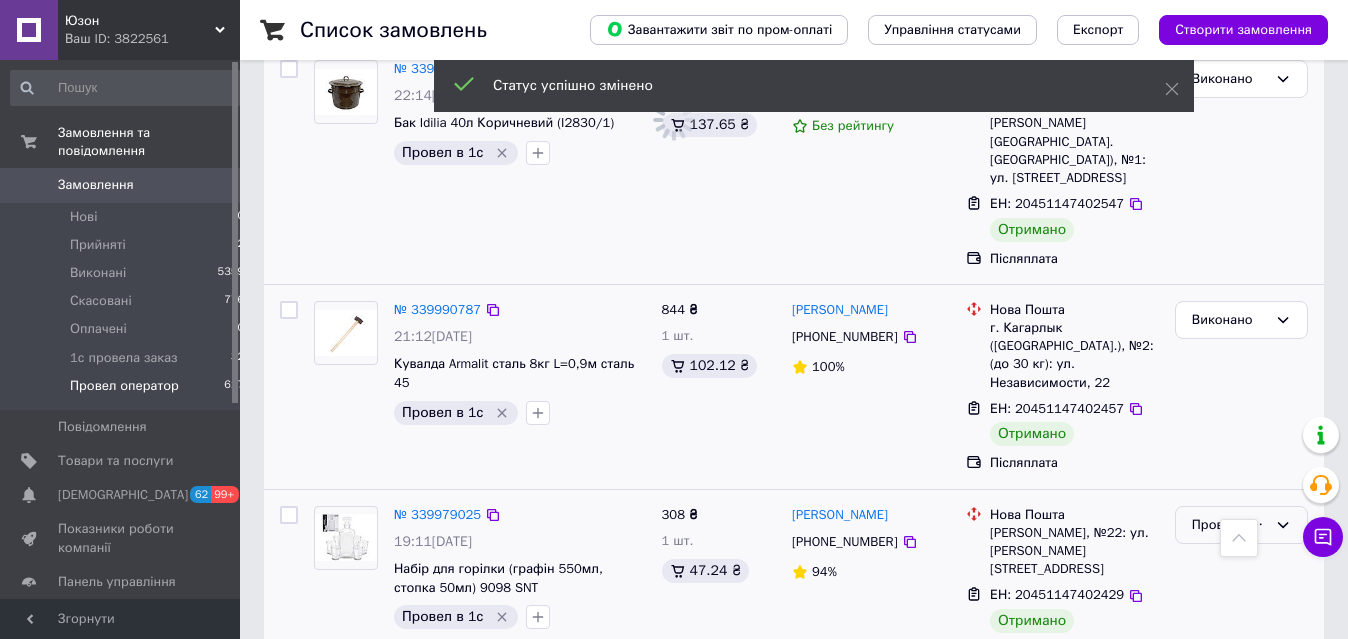click on "Провел оператор" at bounding box center (1229, 525) 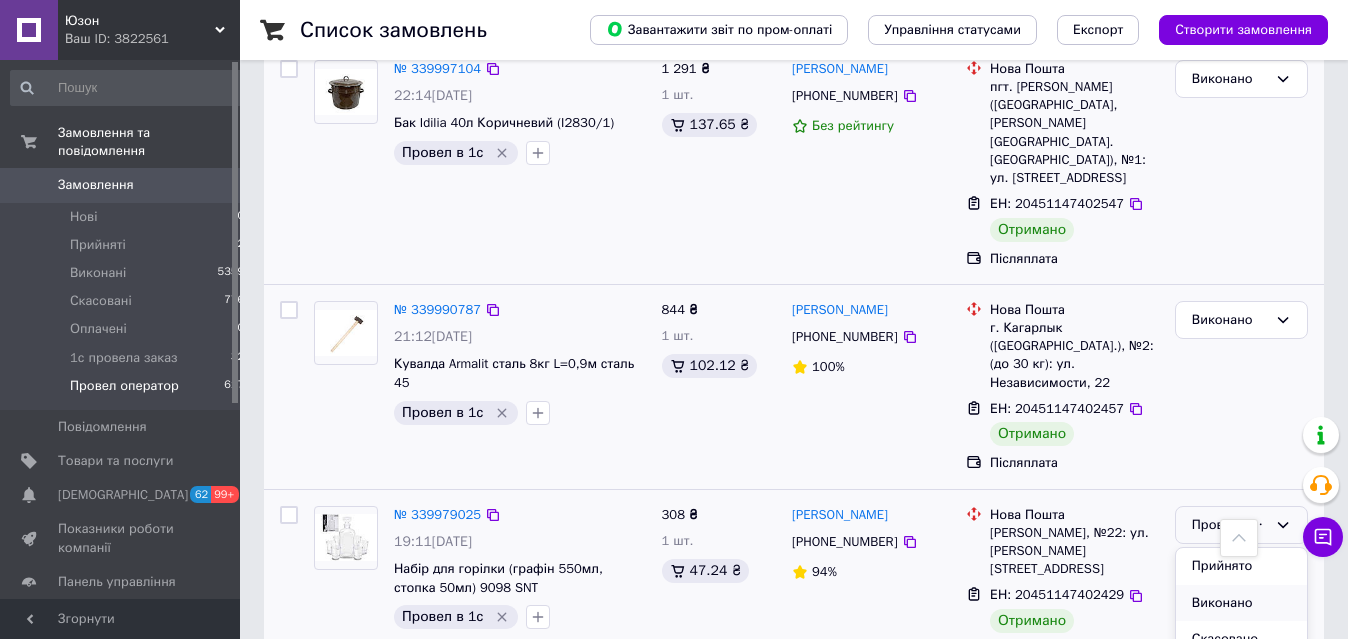 click on "Виконано" at bounding box center [1241, 603] 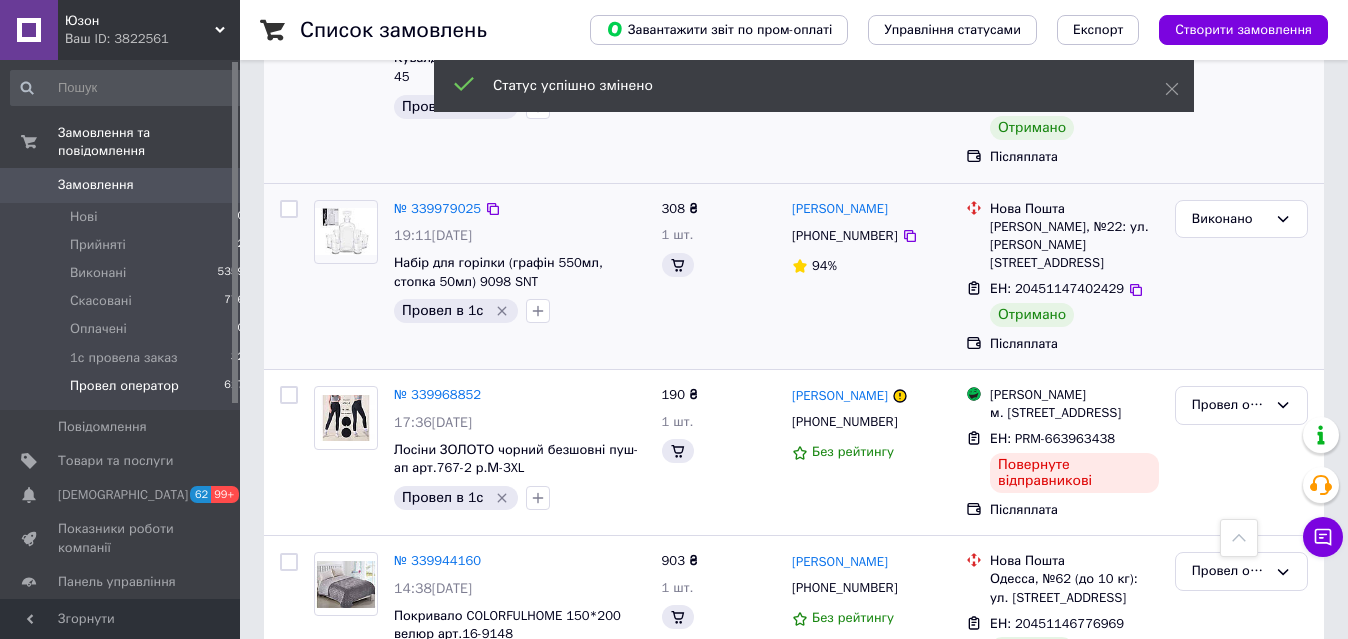 scroll, scrollTop: 1090, scrollLeft: 0, axis: vertical 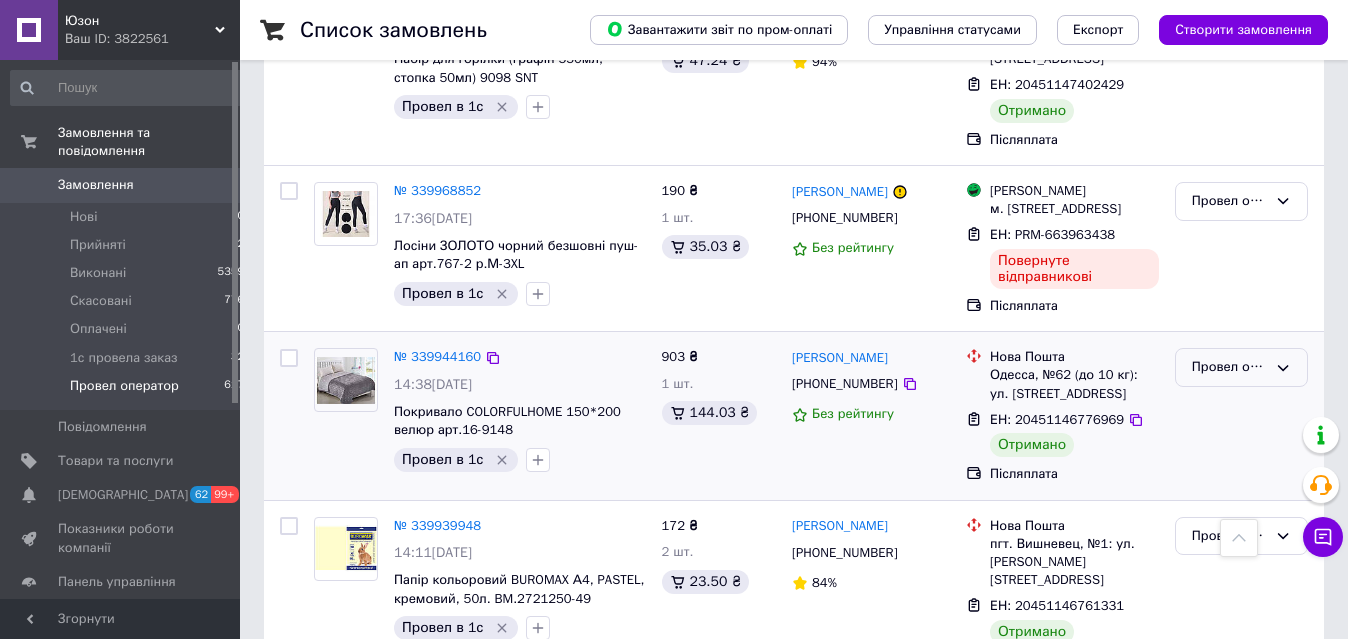 click on "Провел оператор" at bounding box center [1229, 367] 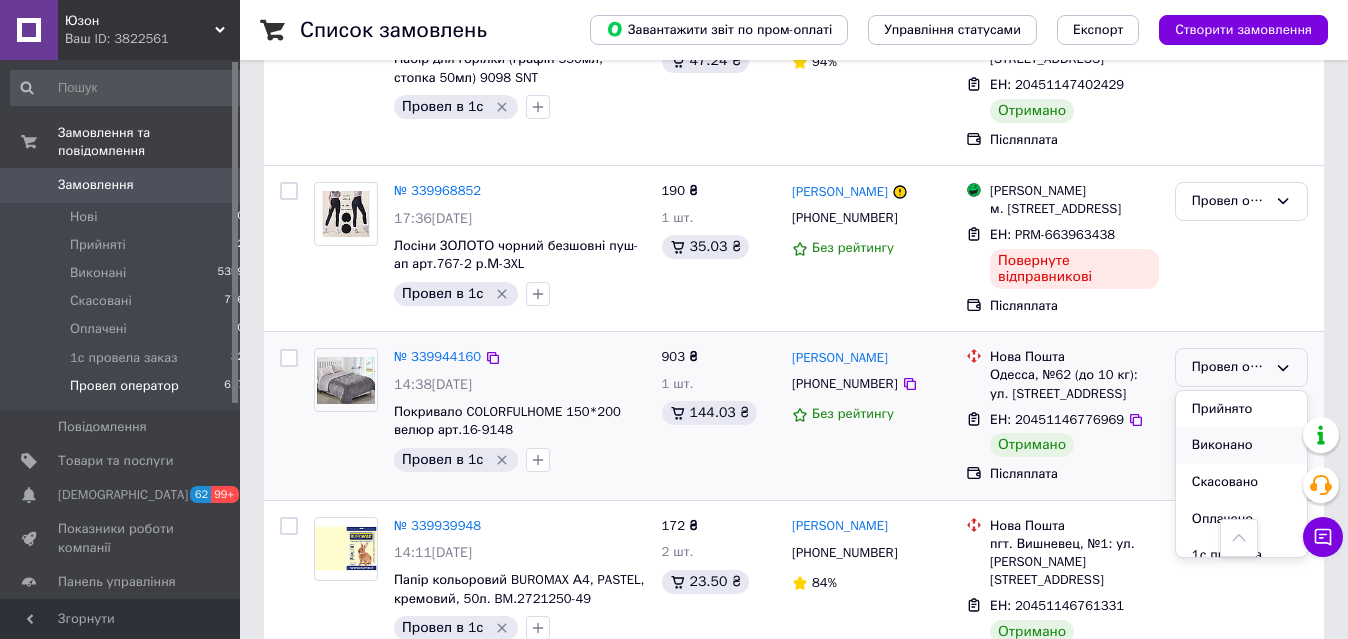 click on "Виконано" at bounding box center [1241, 445] 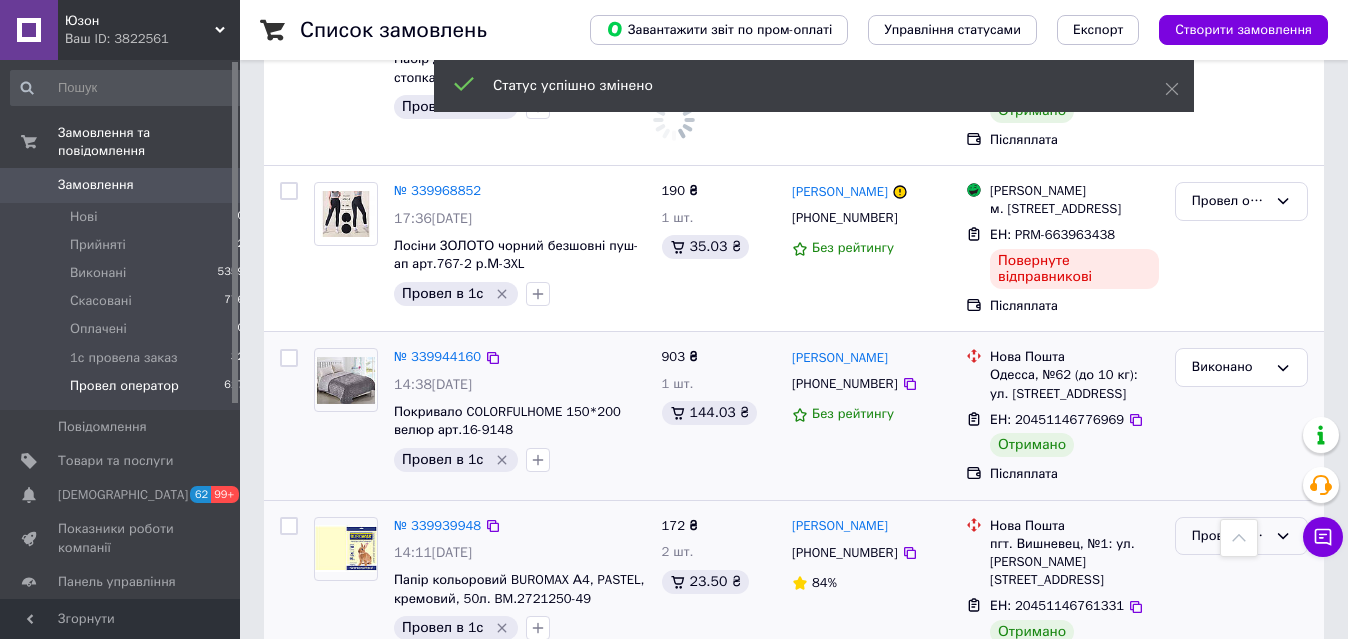 click on "Провел оператор" at bounding box center [1229, 536] 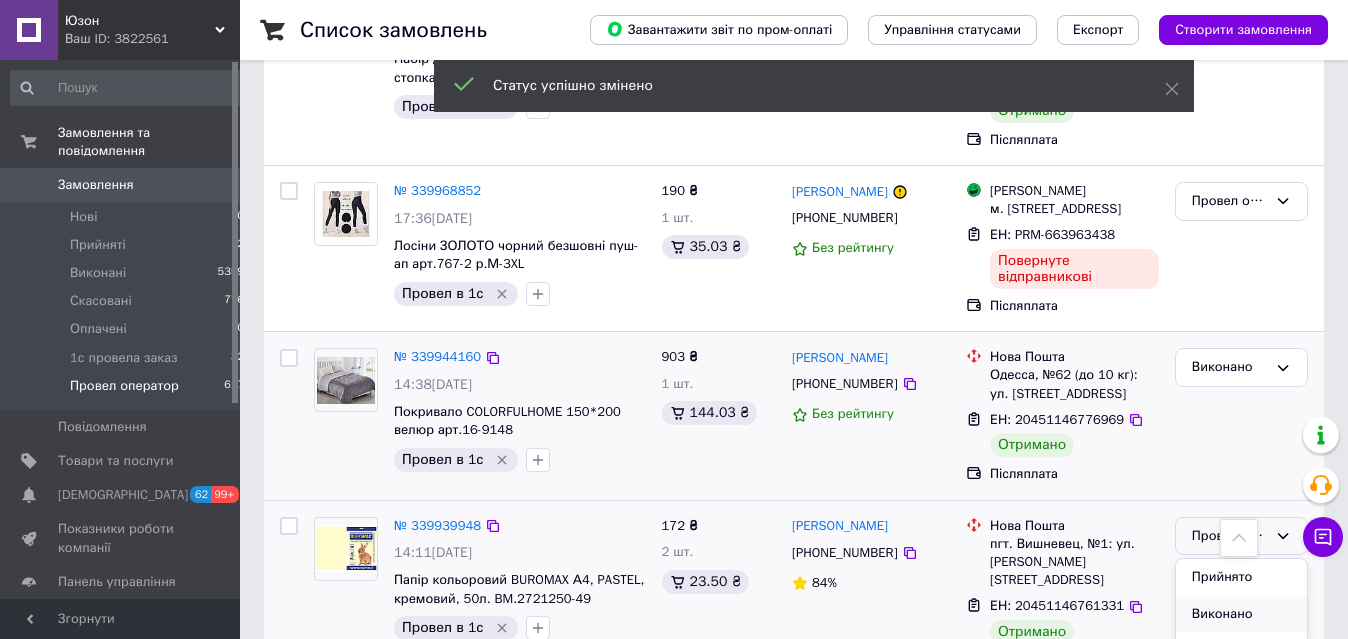 click on "Виконано" at bounding box center [1241, 614] 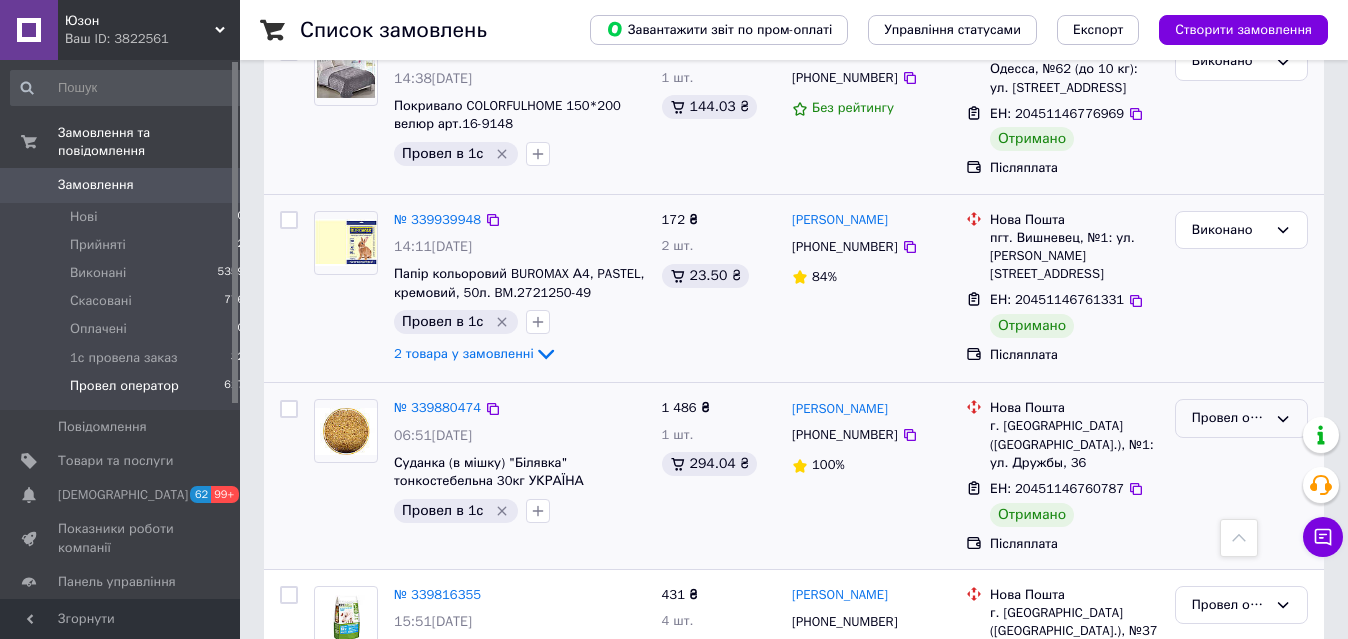 scroll, scrollTop: 1498, scrollLeft: 0, axis: vertical 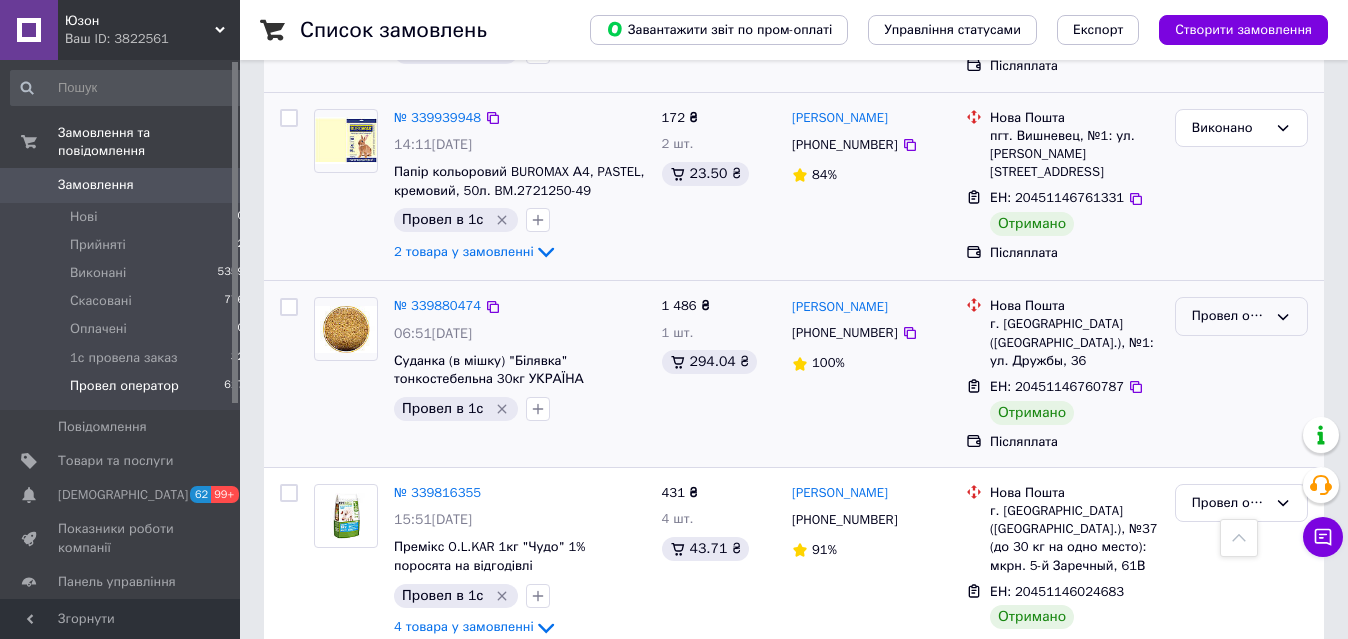 click on "Провел оператор" at bounding box center (1229, 316) 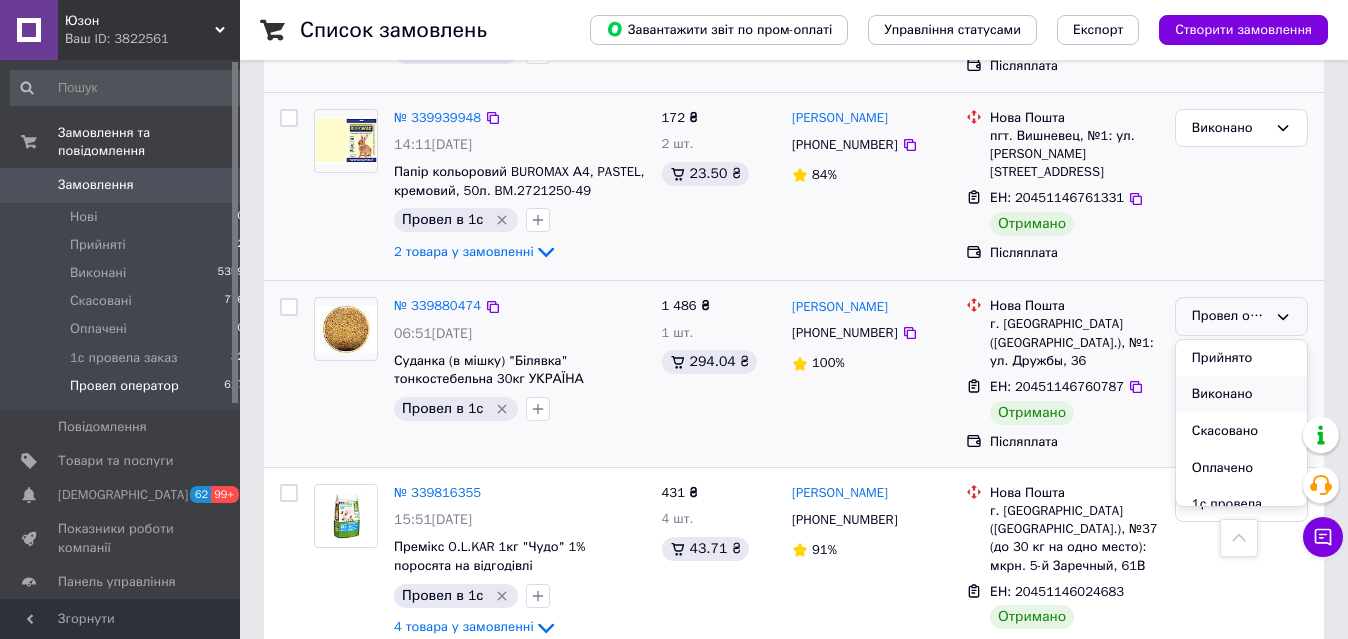 click on "Виконано" at bounding box center (1241, 394) 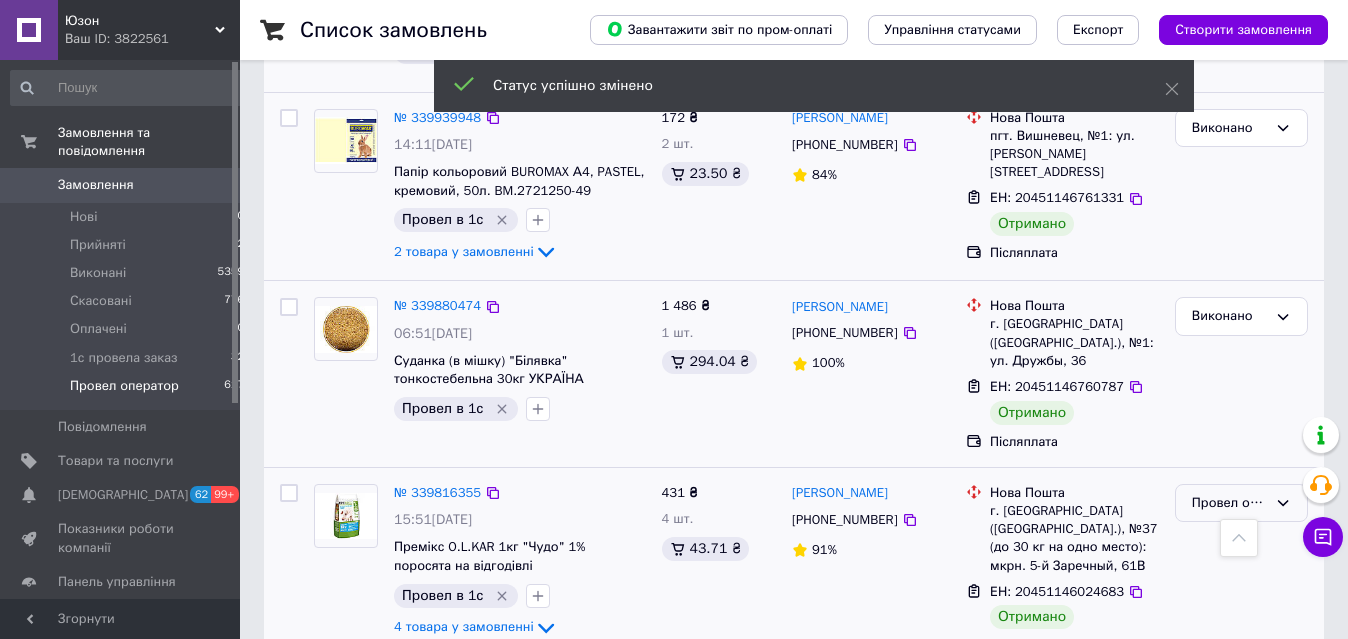 click on "Провел оператор" at bounding box center (1229, 503) 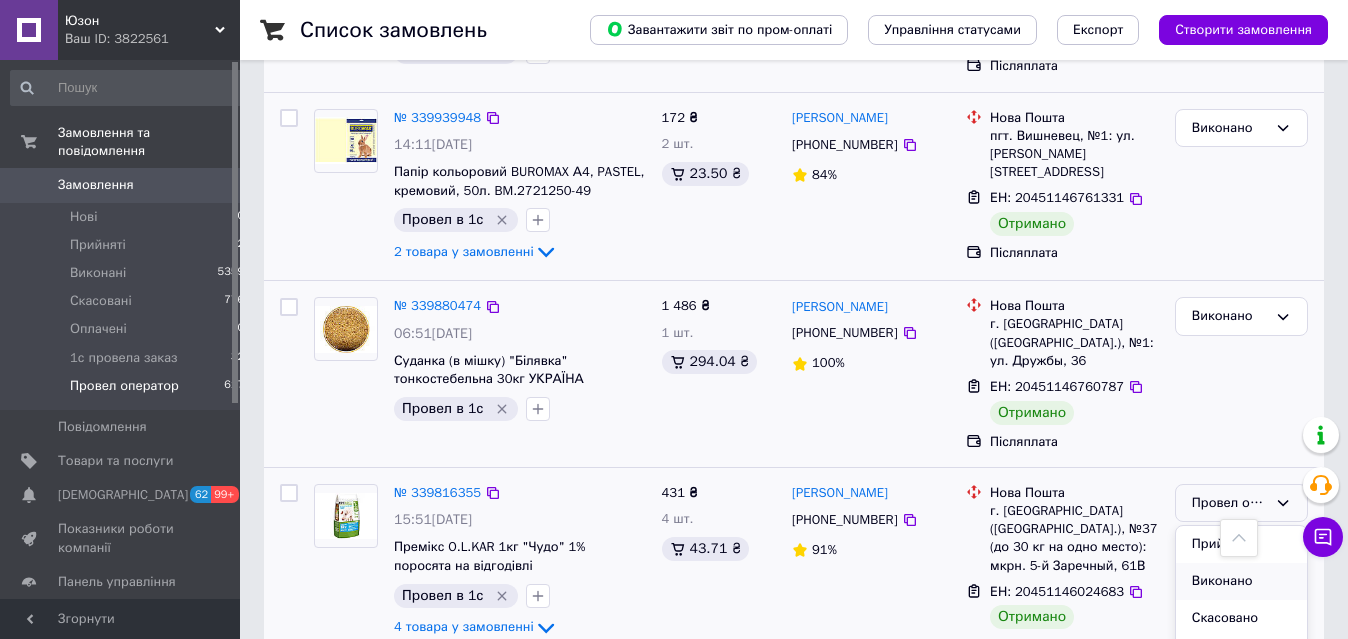 click on "Виконано" at bounding box center (1241, 581) 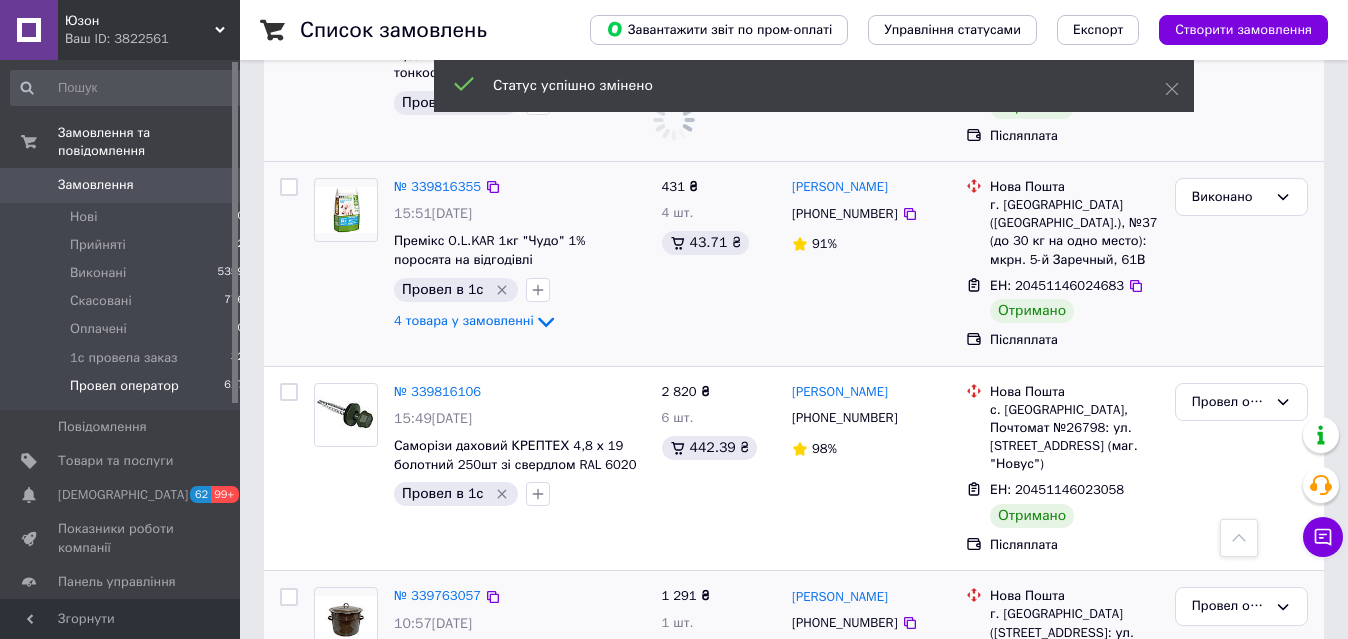 scroll, scrollTop: 1906, scrollLeft: 0, axis: vertical 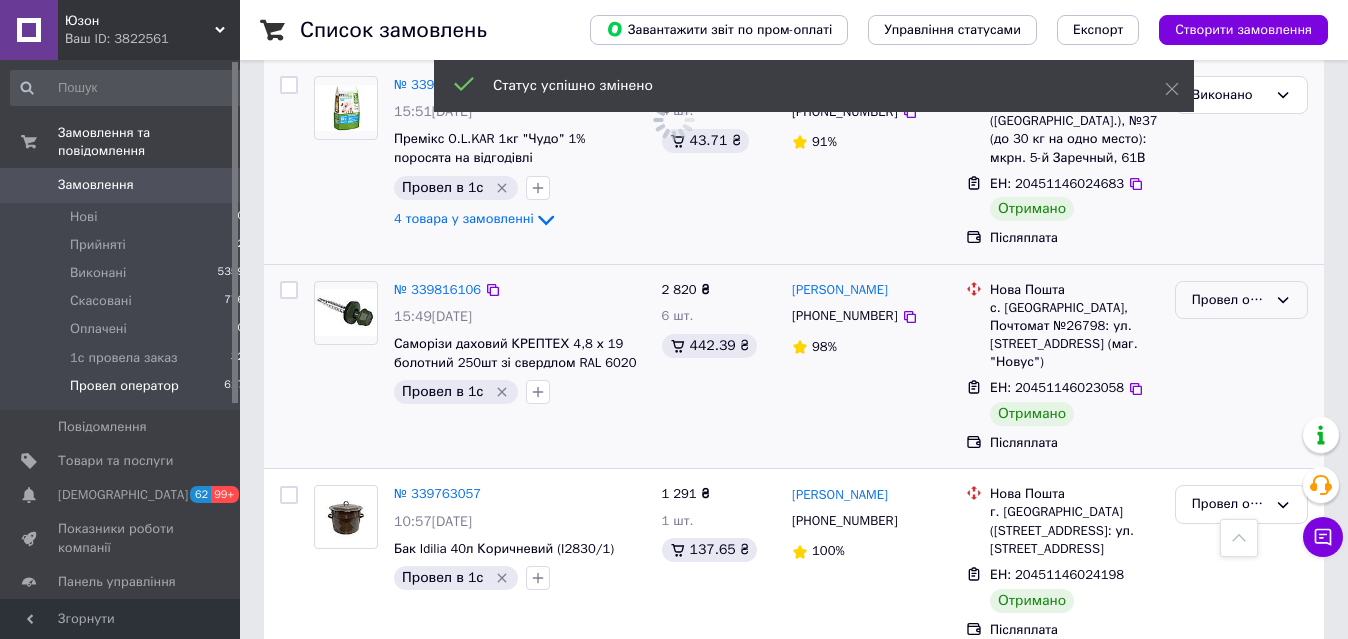 click on "Провел оператор" at bounding box center (1241, 300) 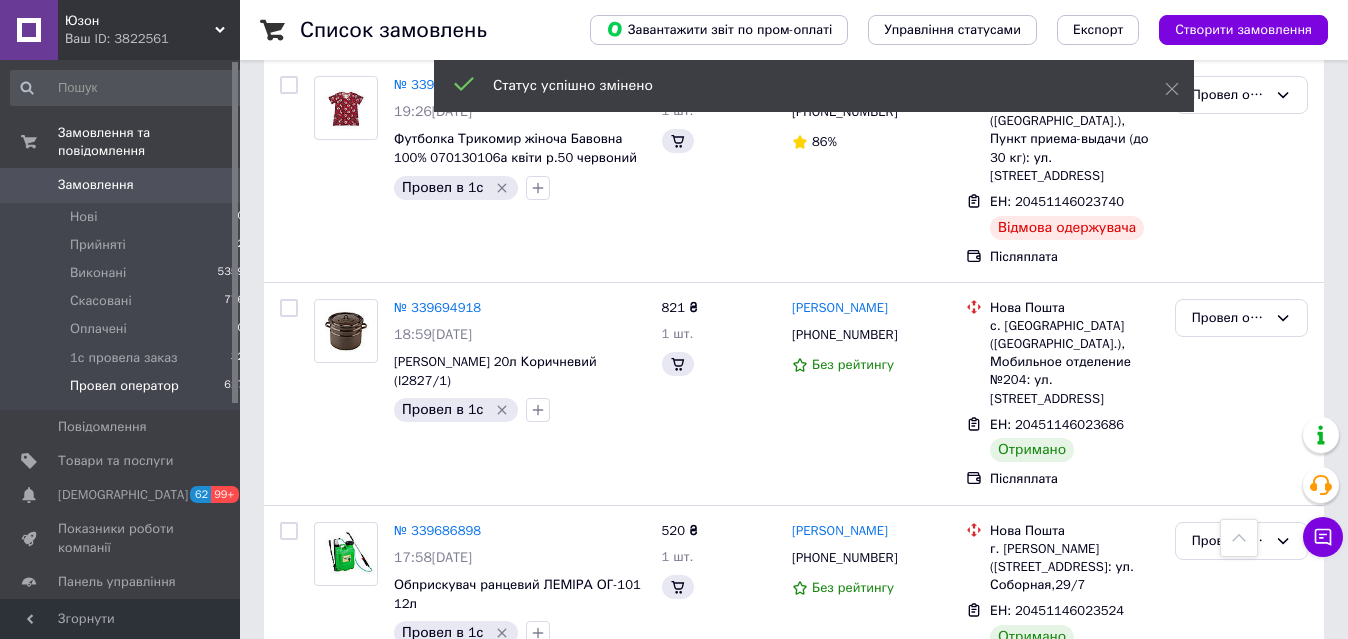 scroll, scrollTop: 991, scrollLeft: 0, axis: vertical 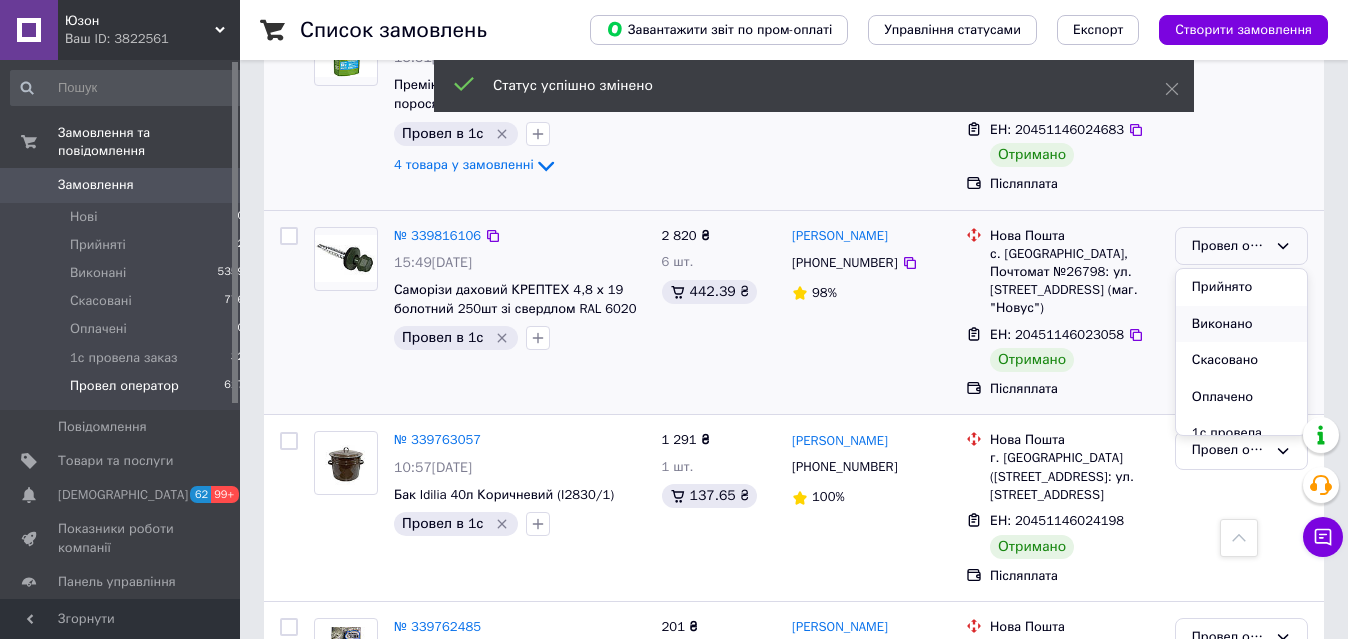 click on "Виконано" at bounding box center [1241, 324] 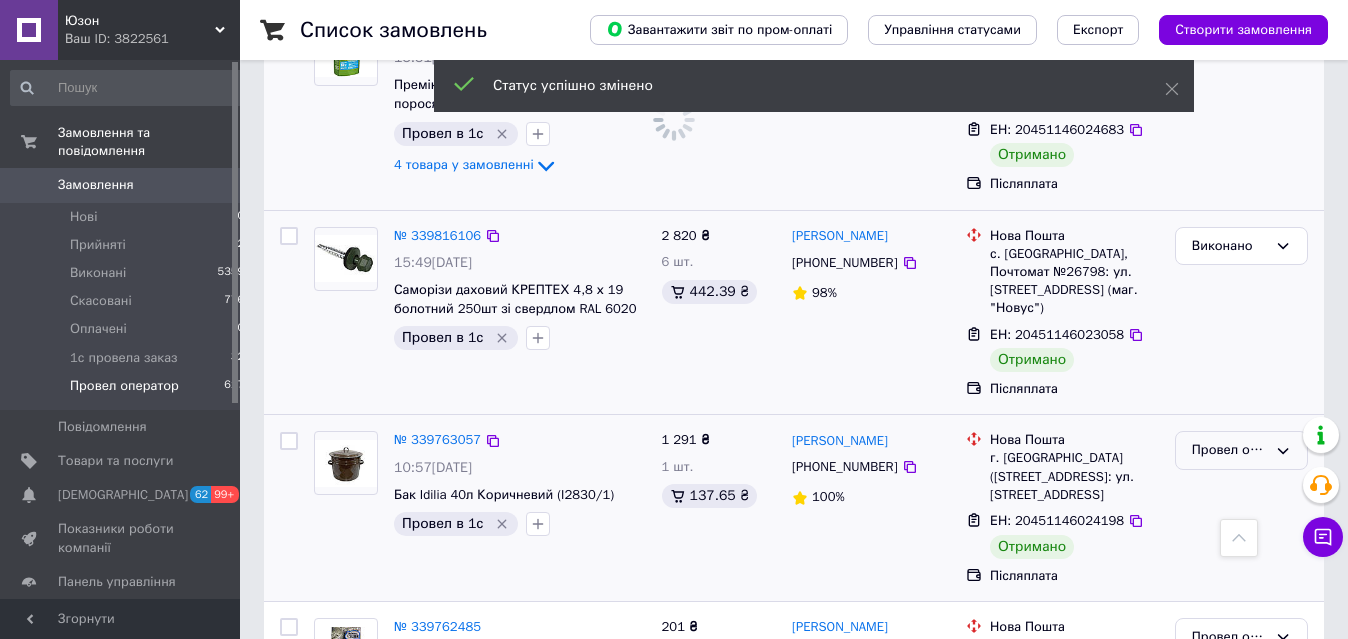 click on "Провел оператор" at bounding box center (1229, 450) 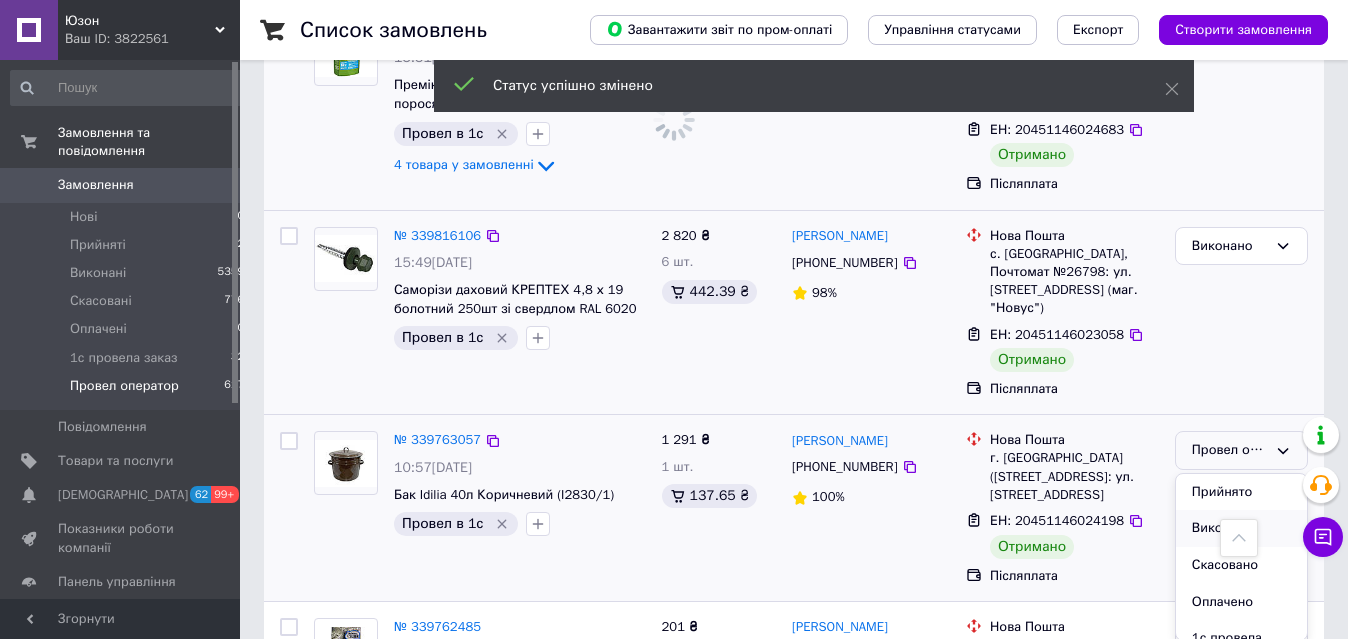 click on "Виконано" at bounding box center (1241, 528) 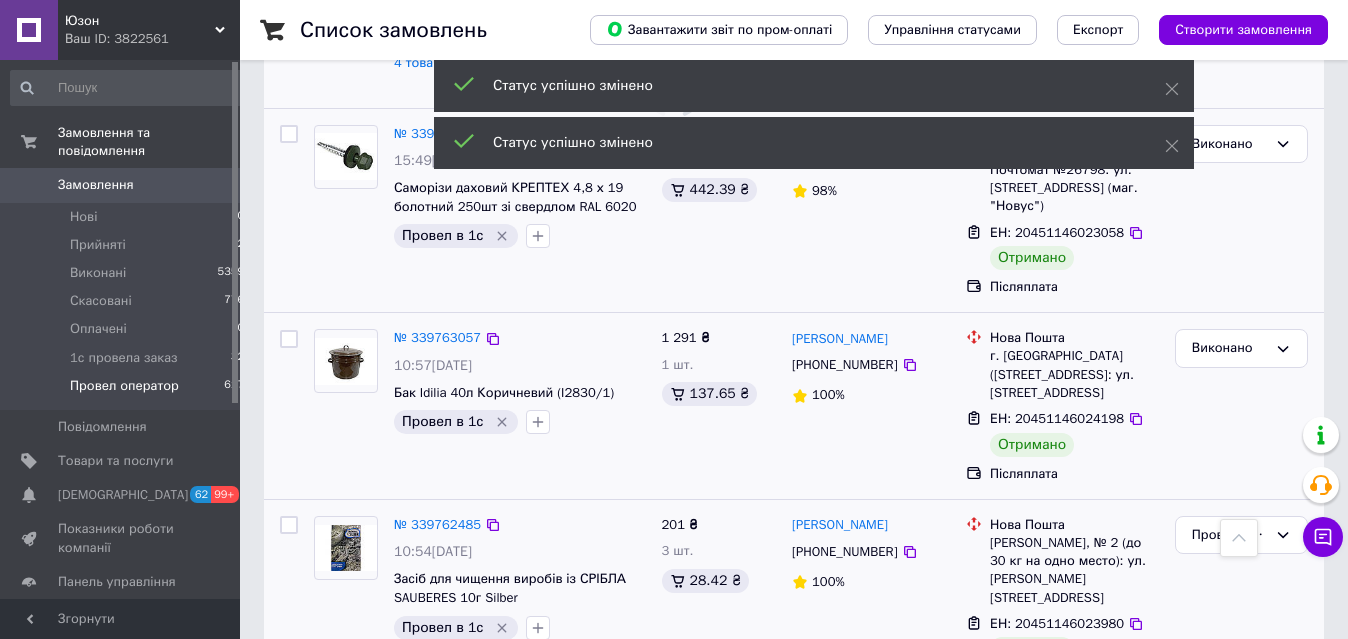 scroll, scrollTop: 1246, scrollLeft: 0, axis: vertical 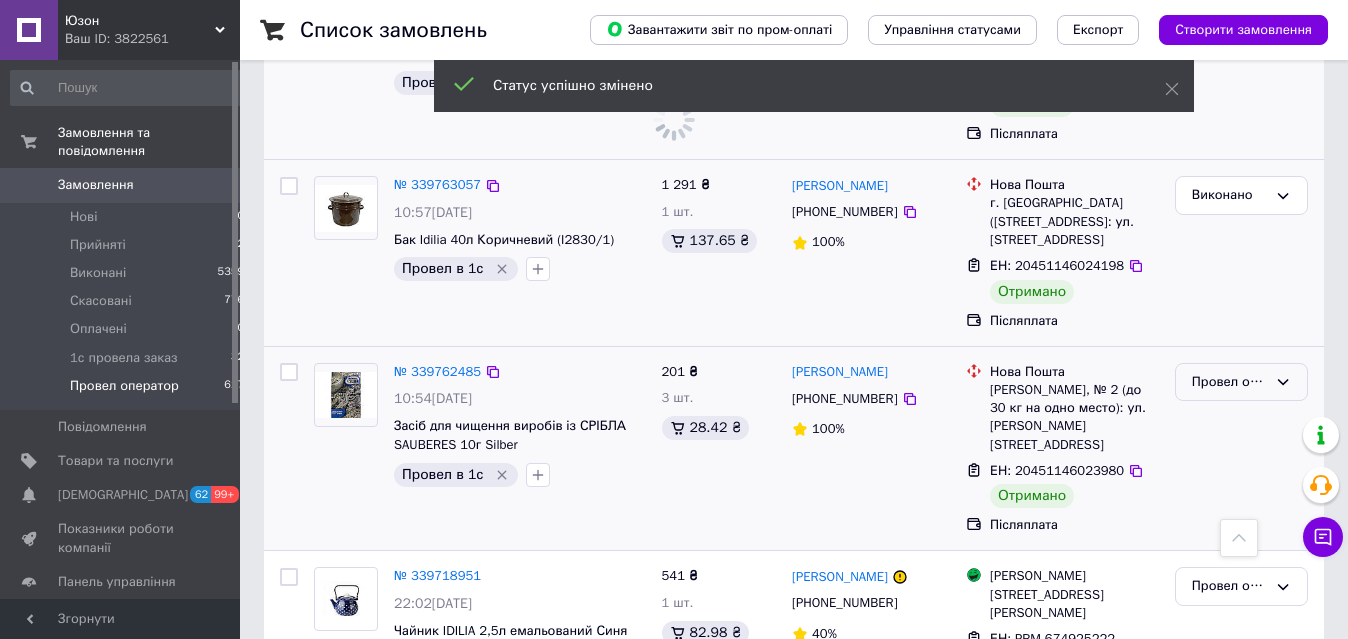 click on "Провел оператор" at bounding box center [1229, 382] 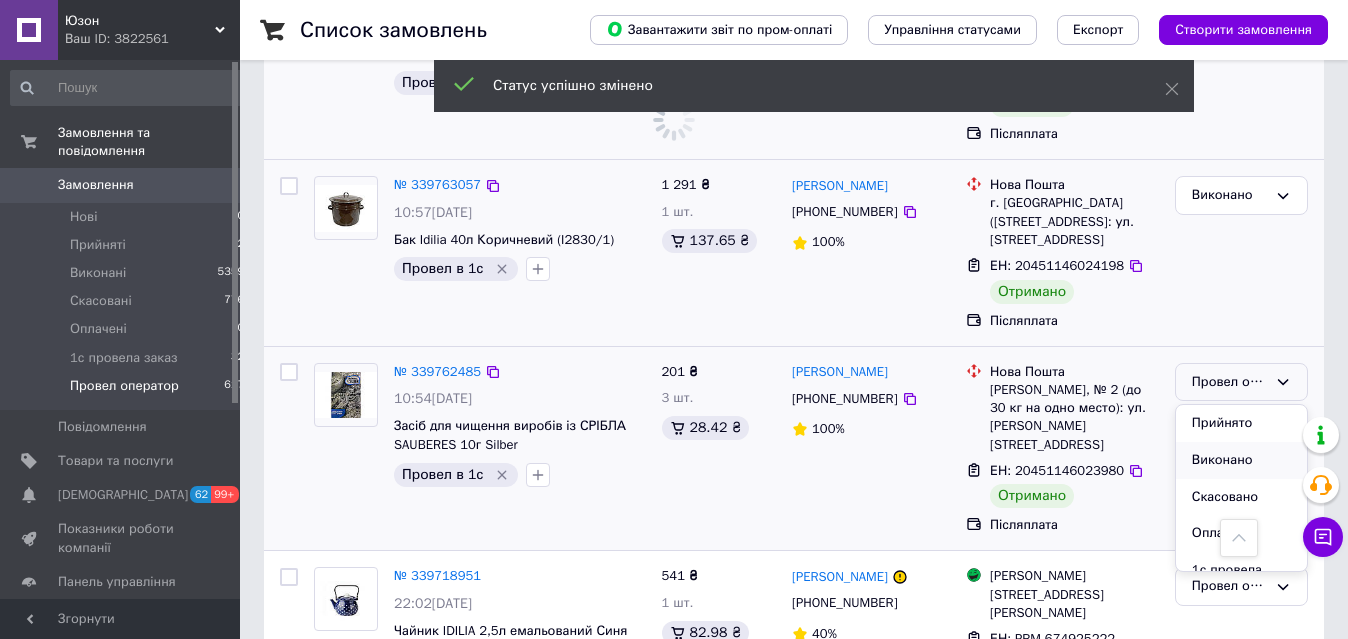 click on "Виконано" at bounding box center [1241, 460] 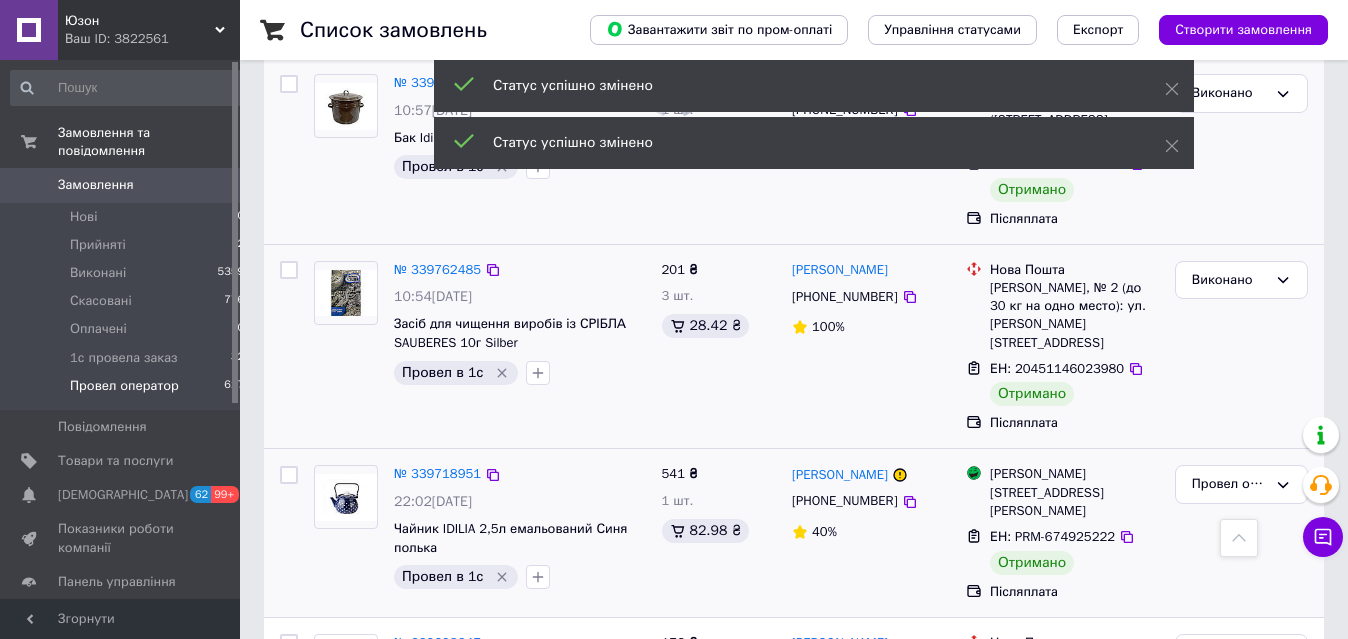 scroll, scrollTop: 1450, scrollLeft: 0, axis: vertical 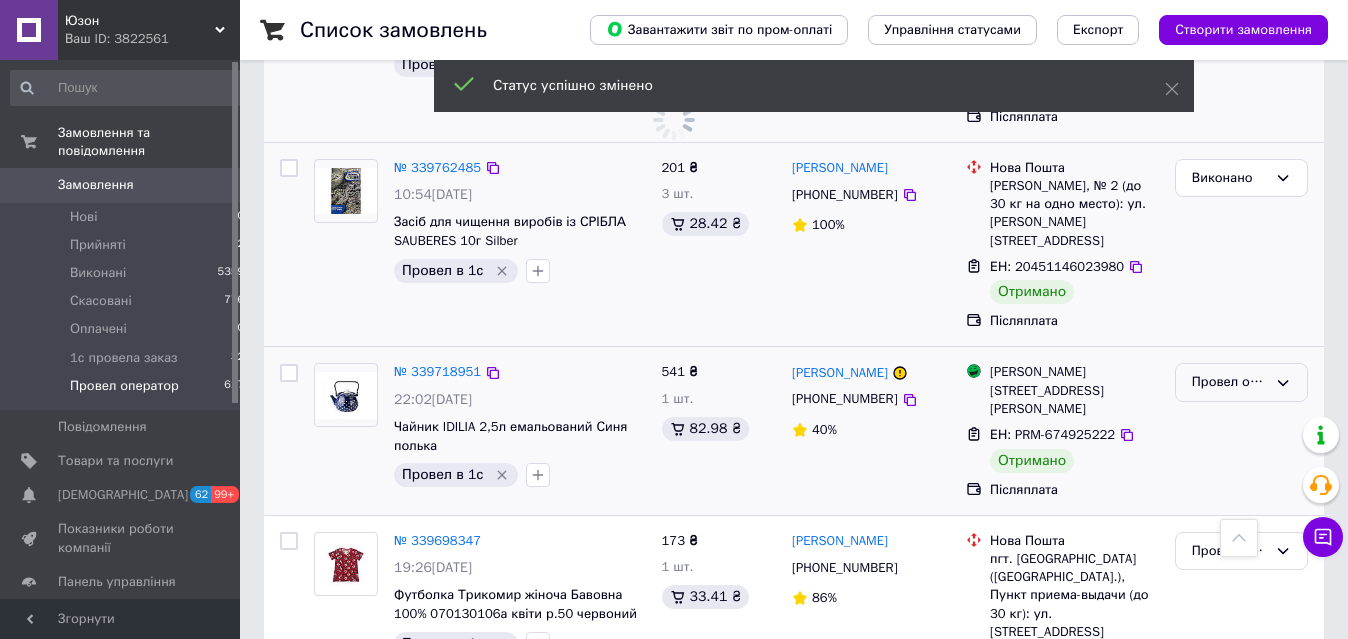click on "Провел оператор" at bounding box center (1229, 382) 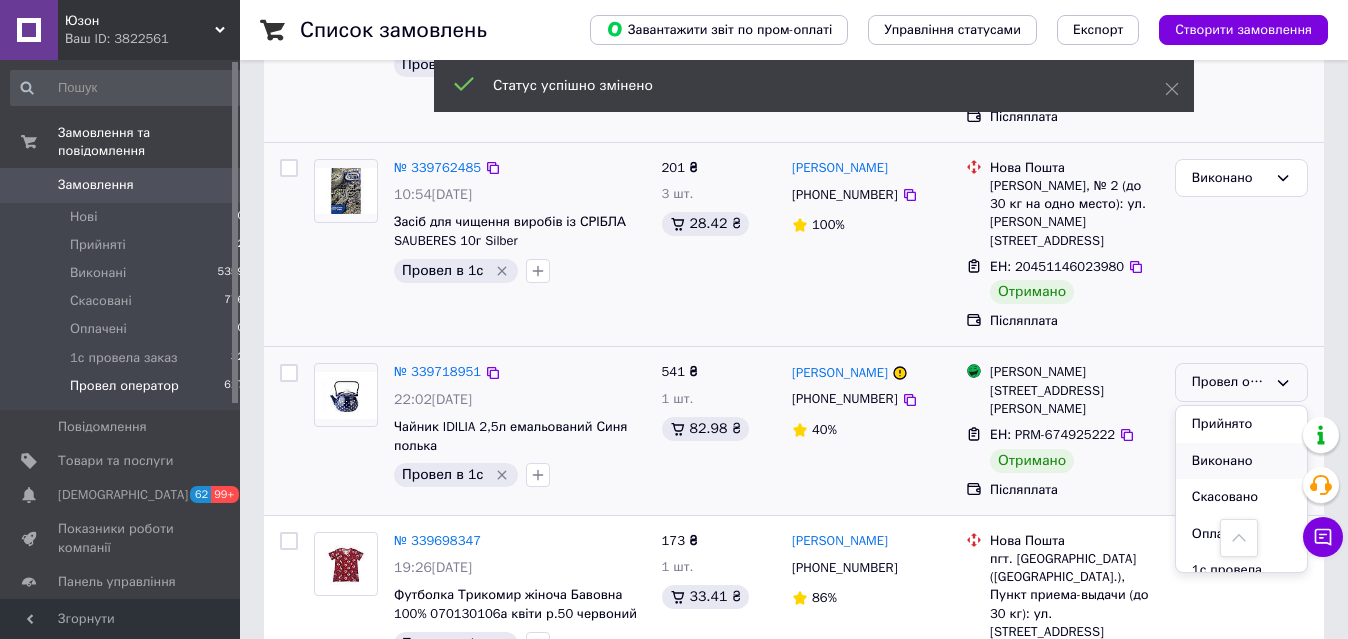 click on "Виконано" at bounding box center [1241, 461] 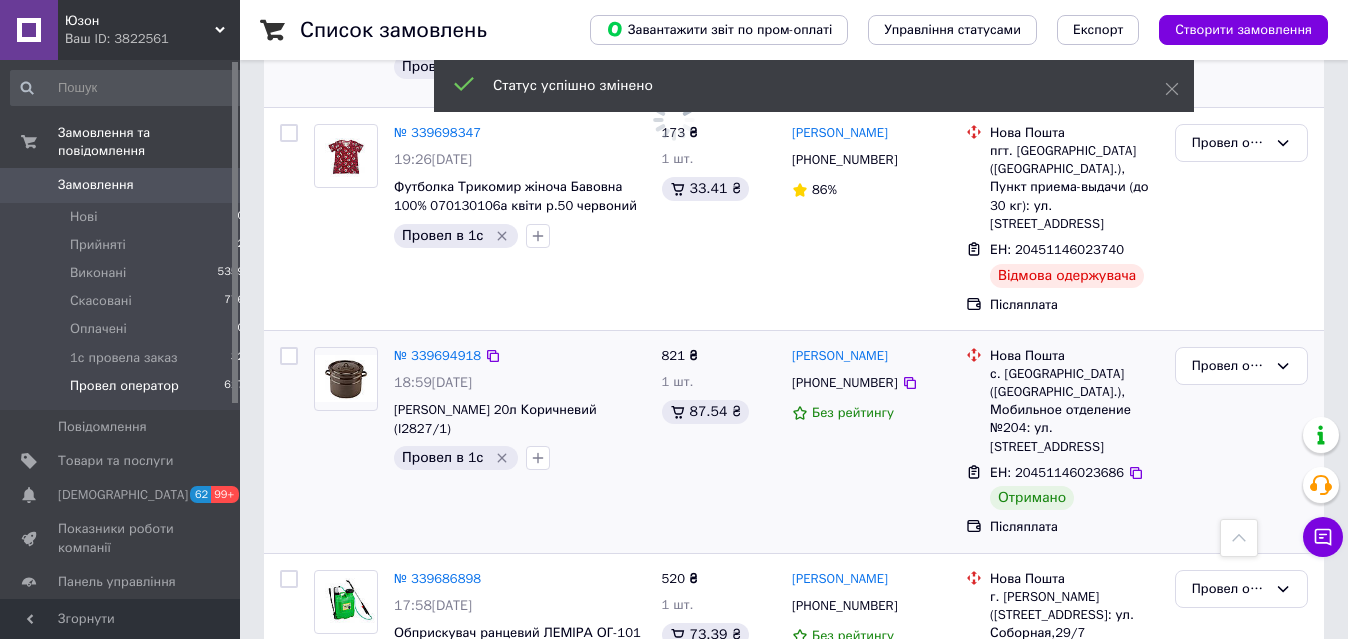 scroll, scrollTop: 1960, scrollLeft: 0, axis: vertical 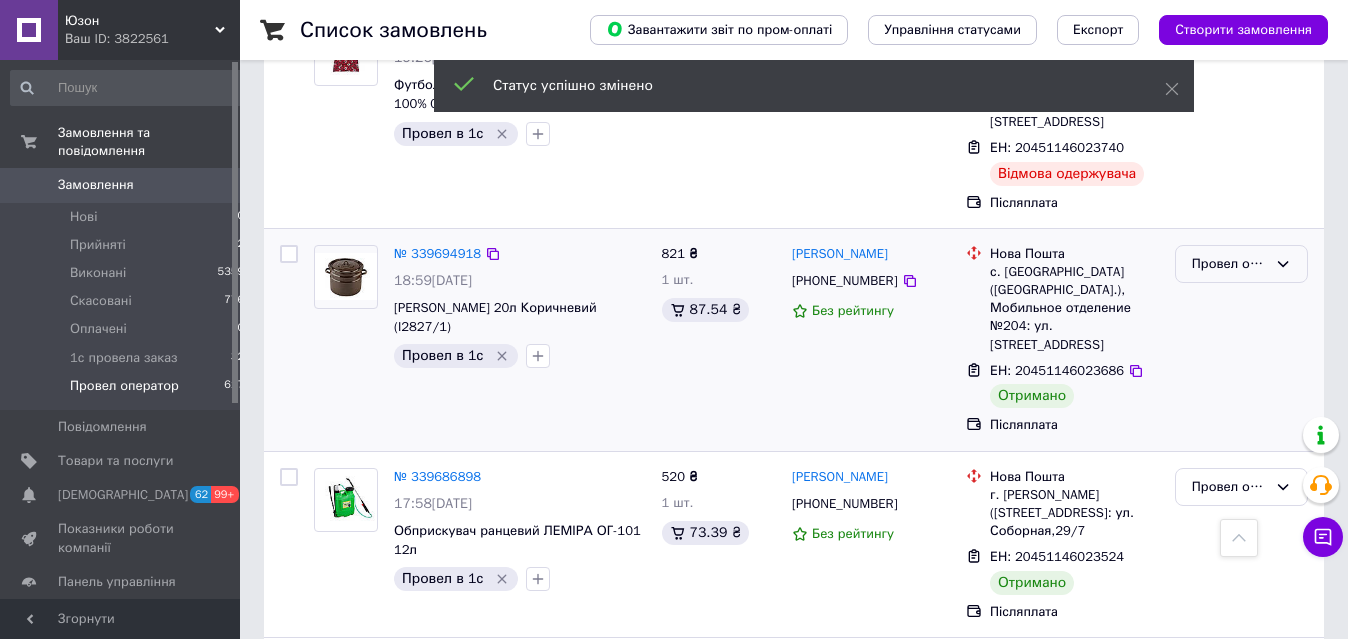 click on "Провел оператор" at bounding box center [1229, 264] 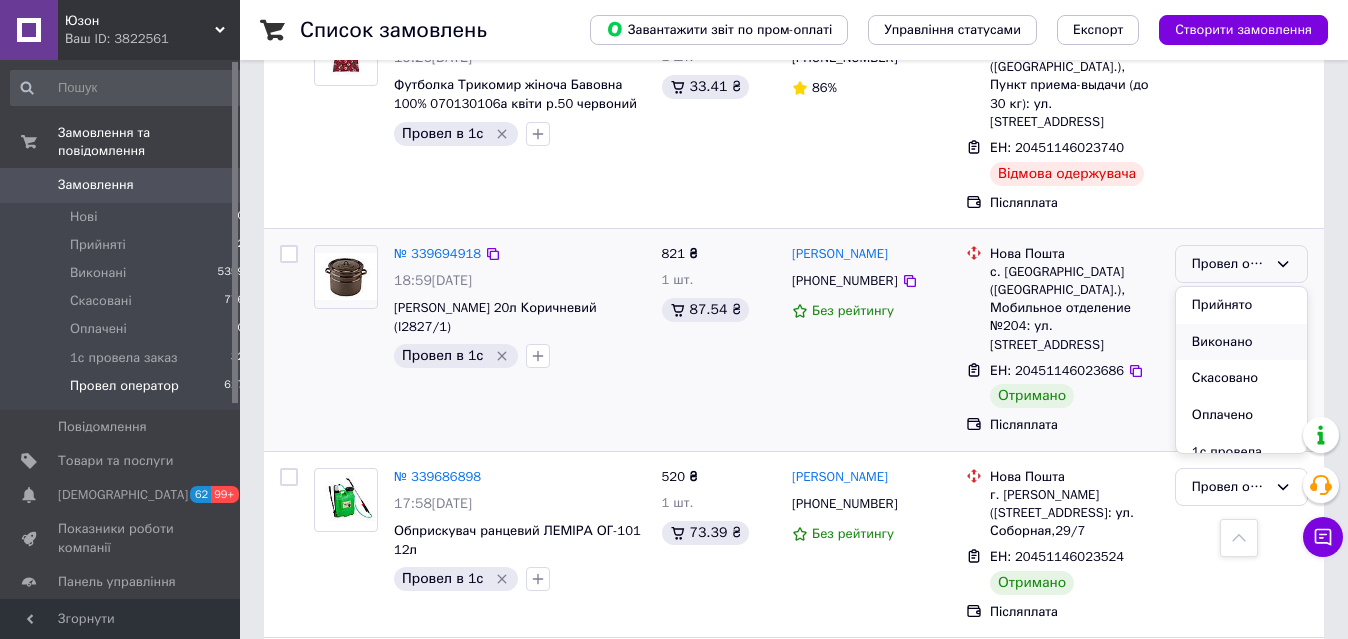 click on "Виконано" at bounding box center [1241, 342] 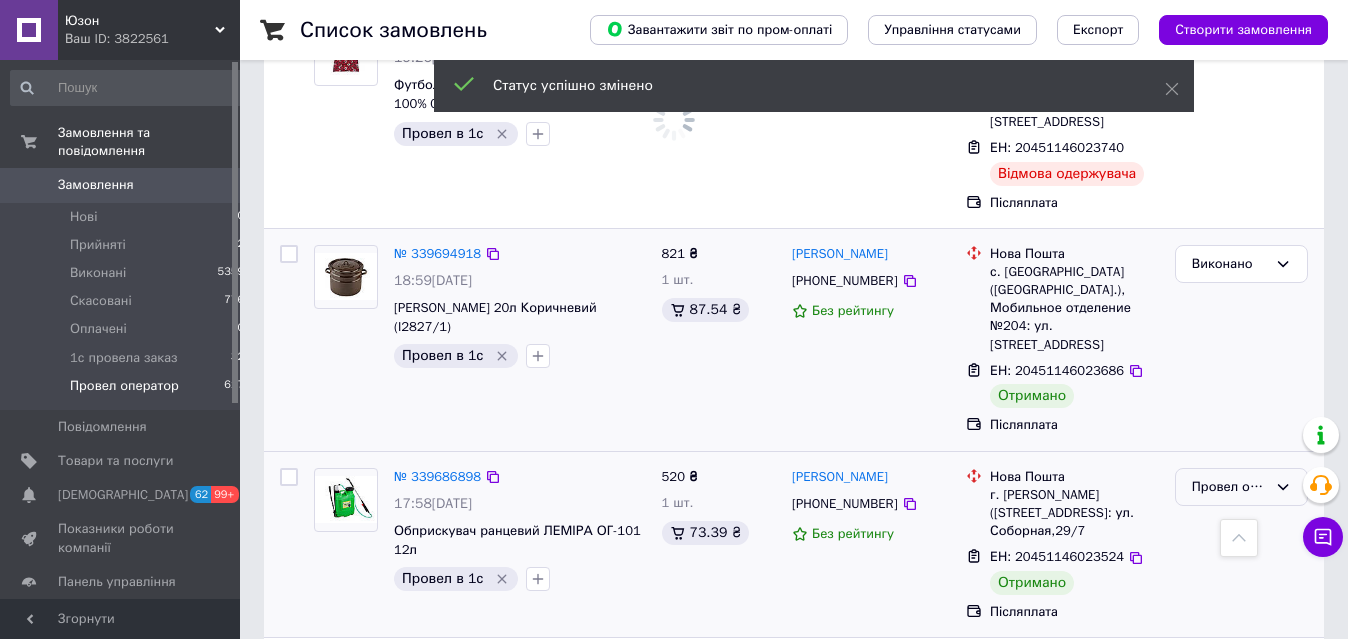 click on "Провел оператор" at bounding box center (1229, 487) 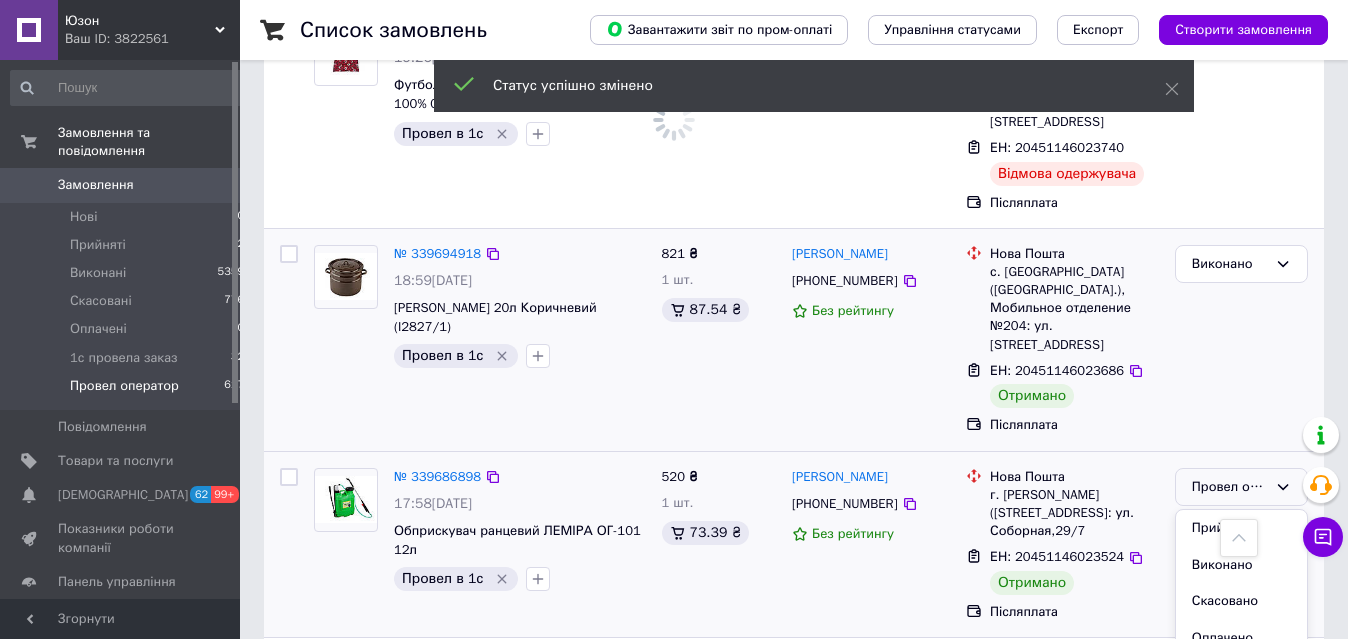 click on "Виконано" at bounding box center [1241, 565] 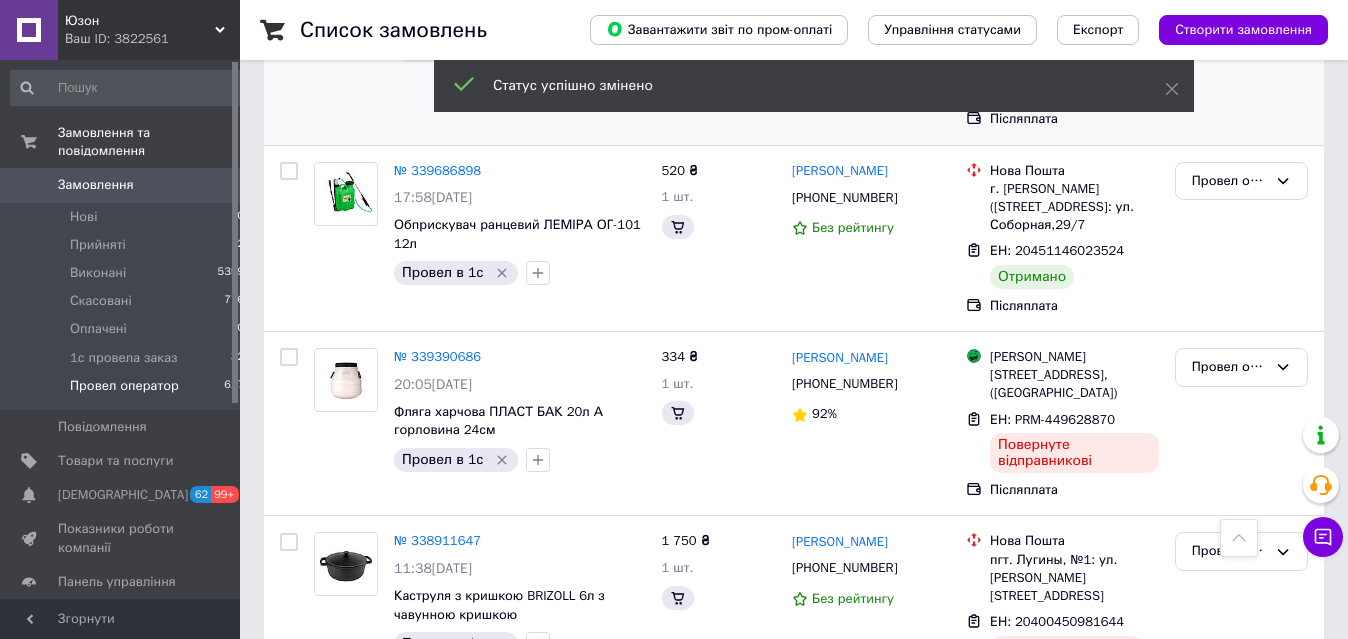 scroll, scrollTop: 3201, scrollLeft: 0, axis: vertical 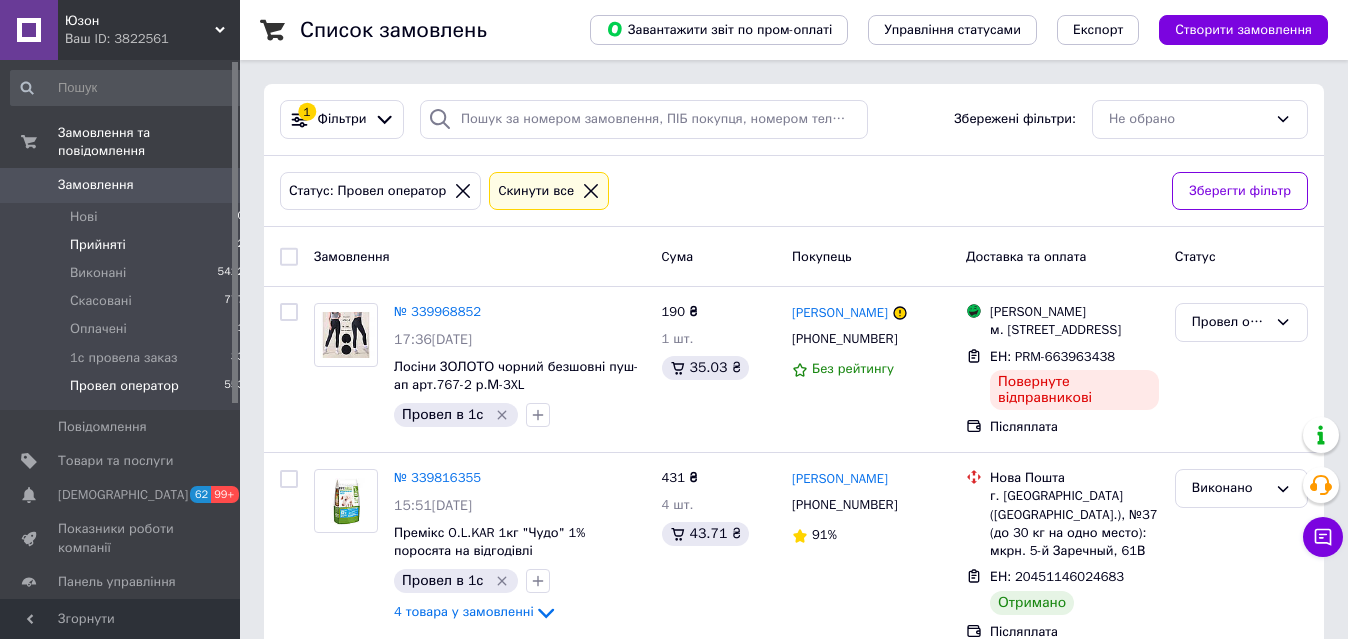 click on "Прийняті" at bounding box center [98, 245] 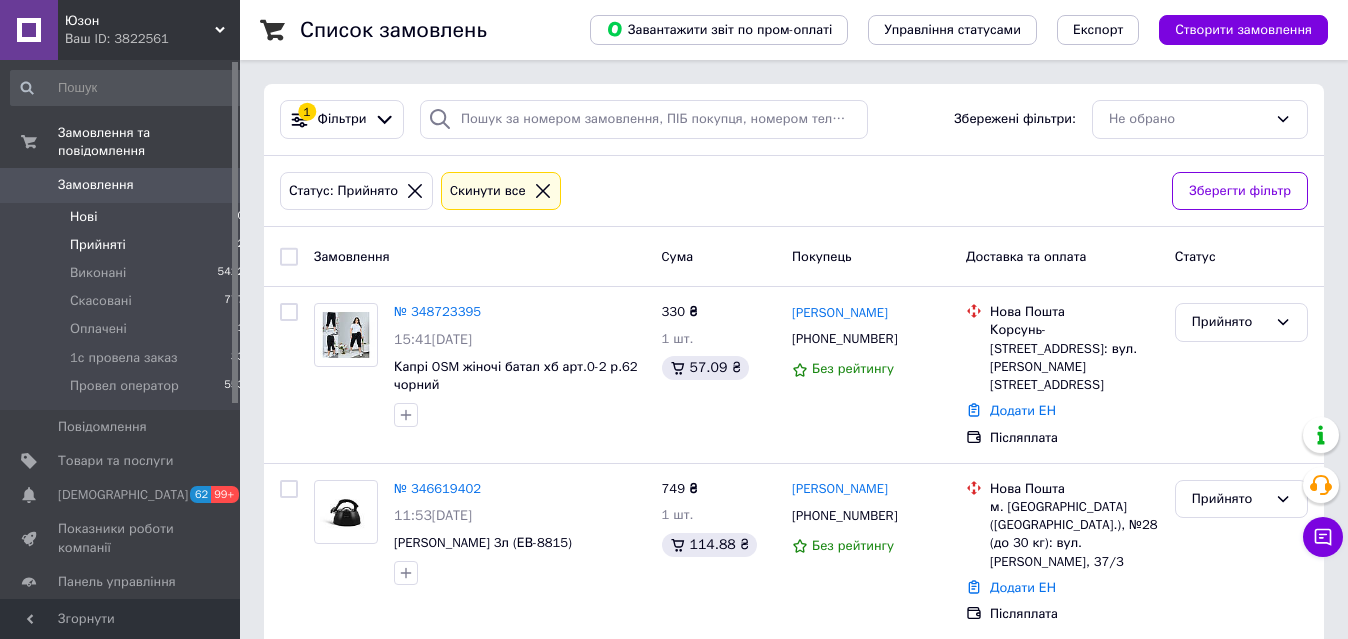 click on "Нові 0" at bounding box center (128, 217) 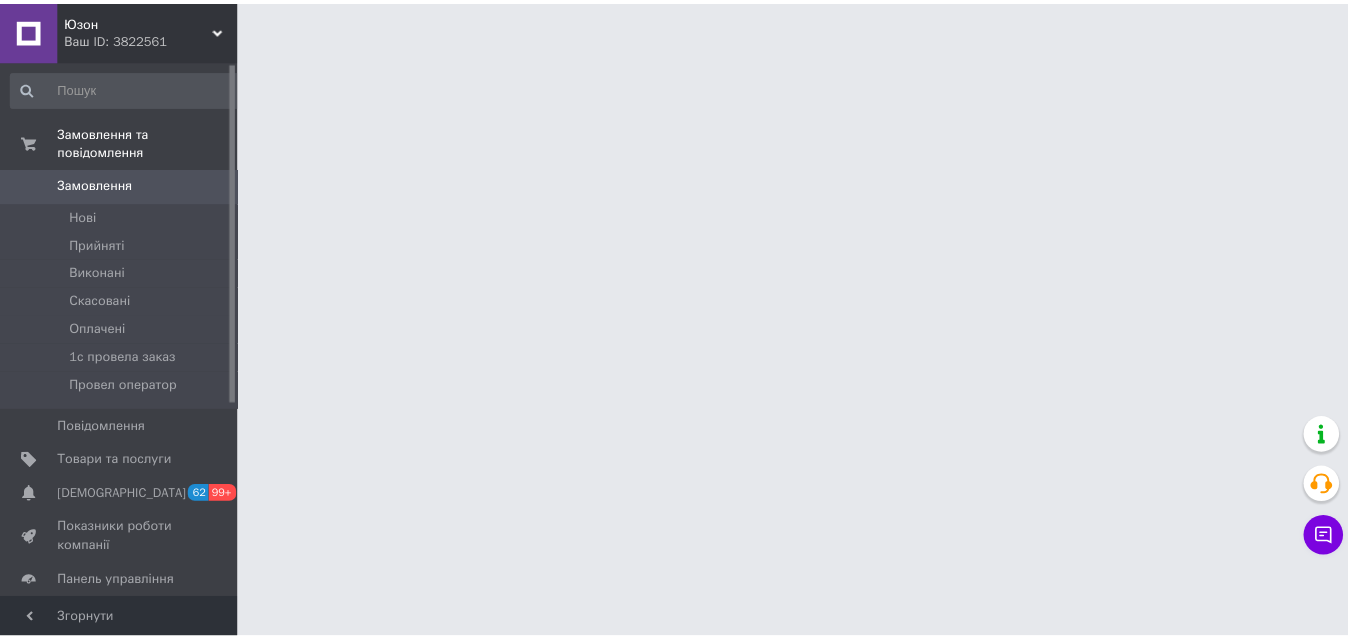 scroll, scrollTop: 0, scrollLeft: 0, axis: both 